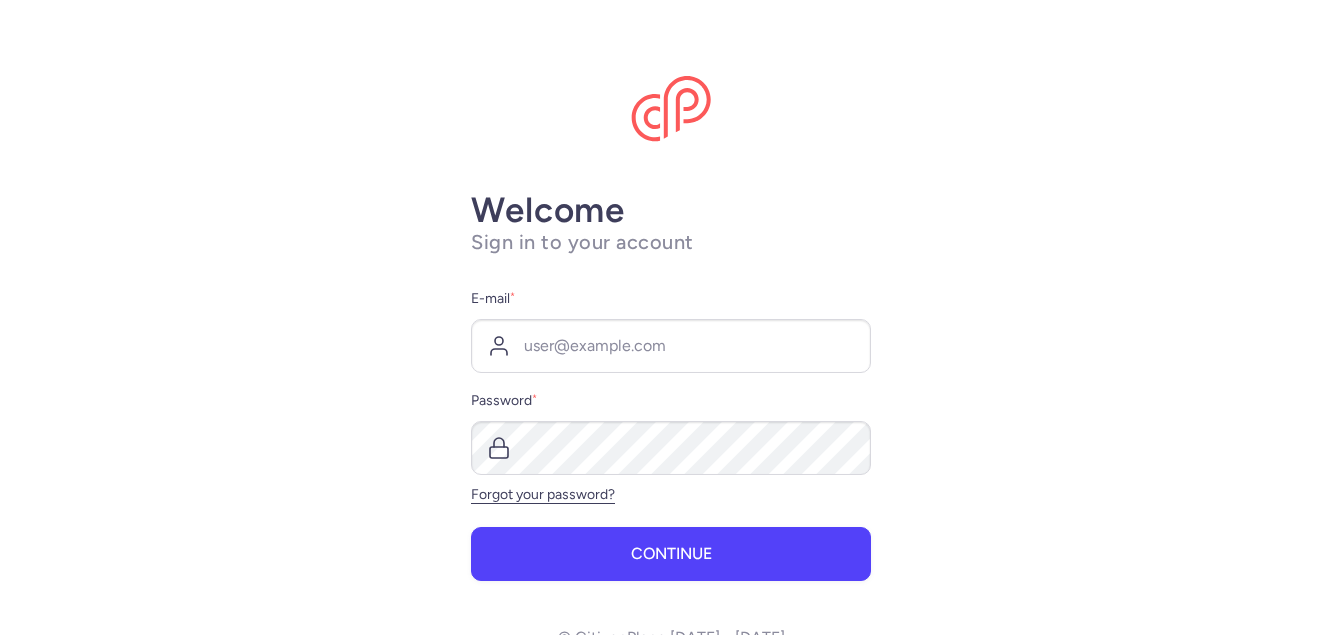scroll, scrollTop: 0, scrollLeft: 0, axis: both 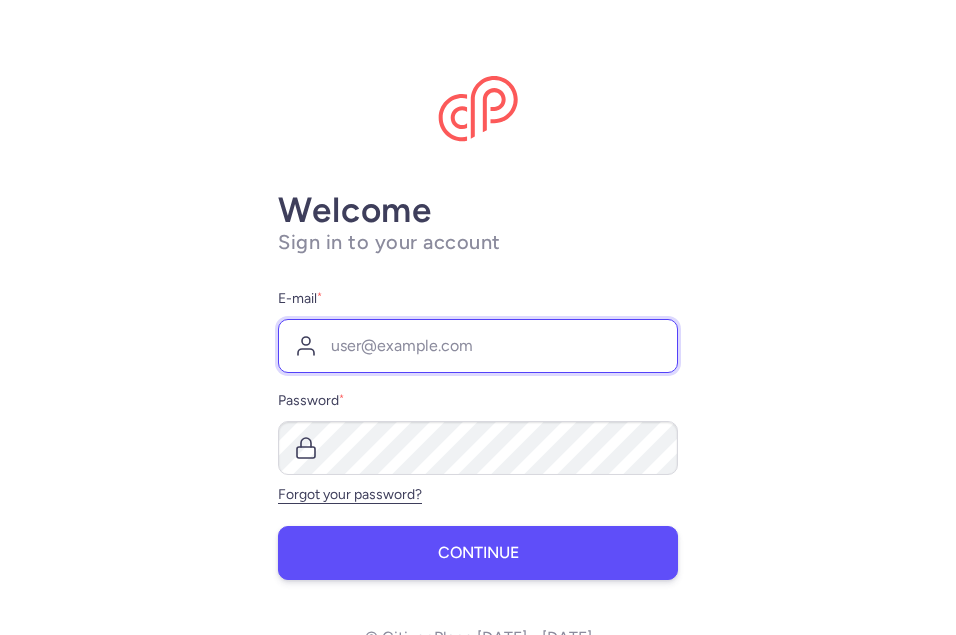 type on "[PERSON_NAME][EMAIL_ADDRESS][DOMAIN_NAME]" 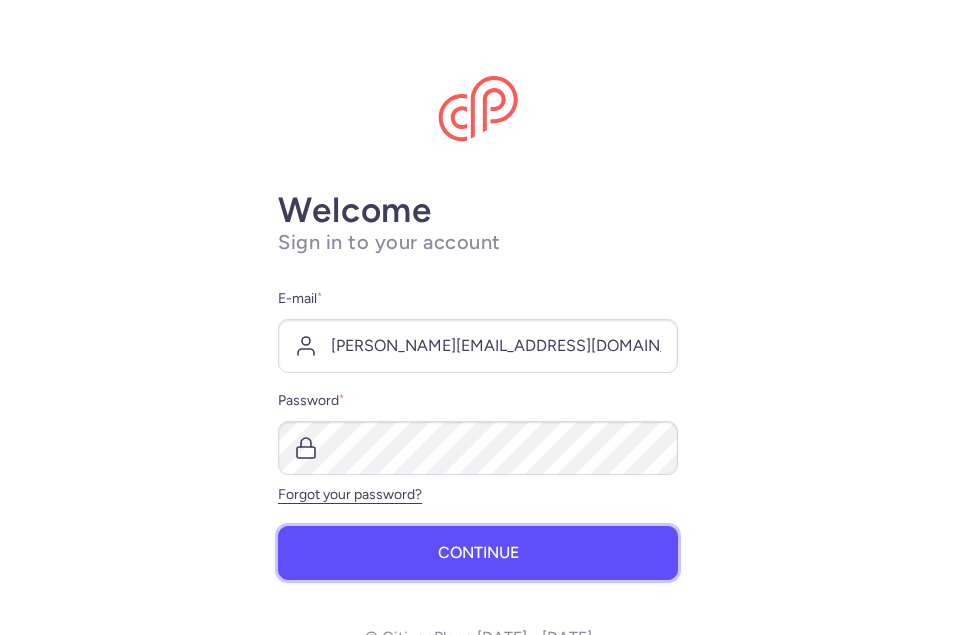 click on "Continue" at bounding box center [478, 553] 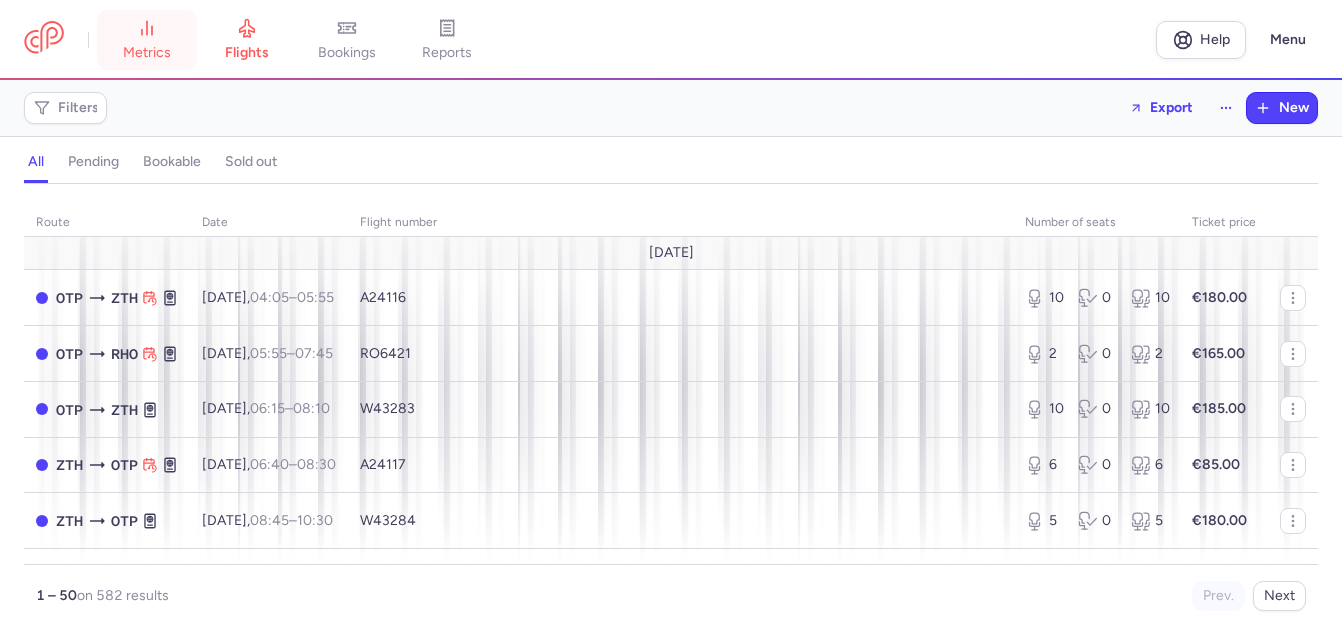 click on "metrics" at bounding box center (147, 40) 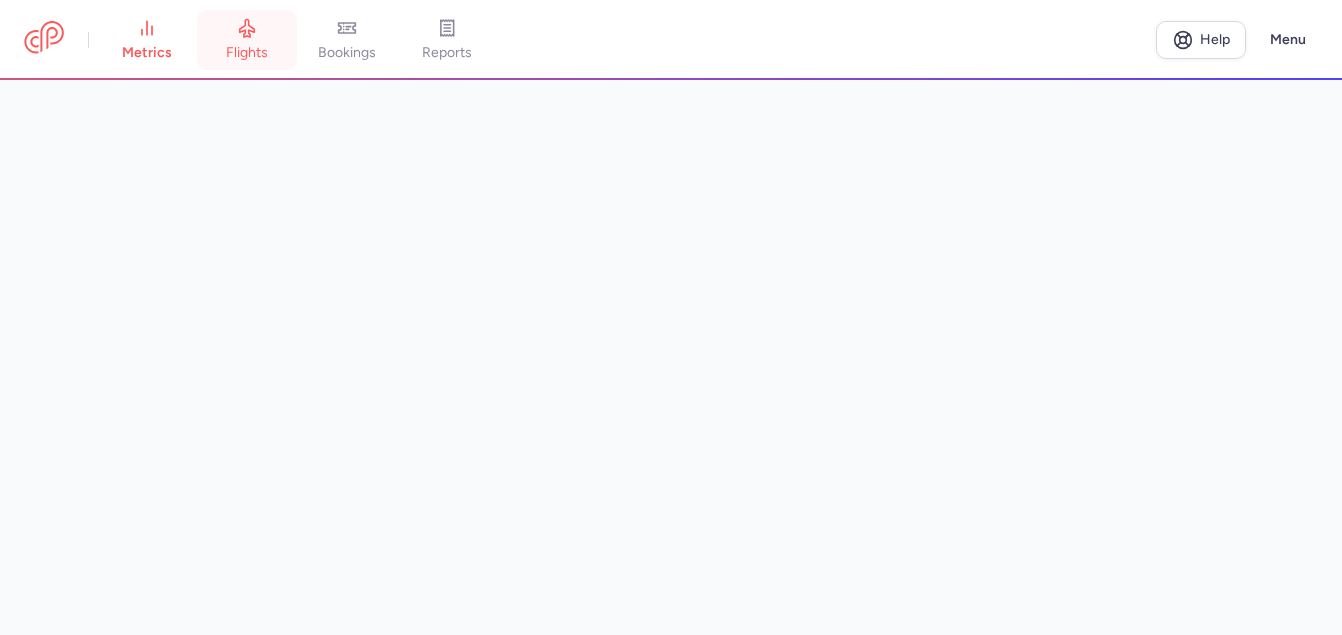 click on "flights" at bounding box center [247, 53] 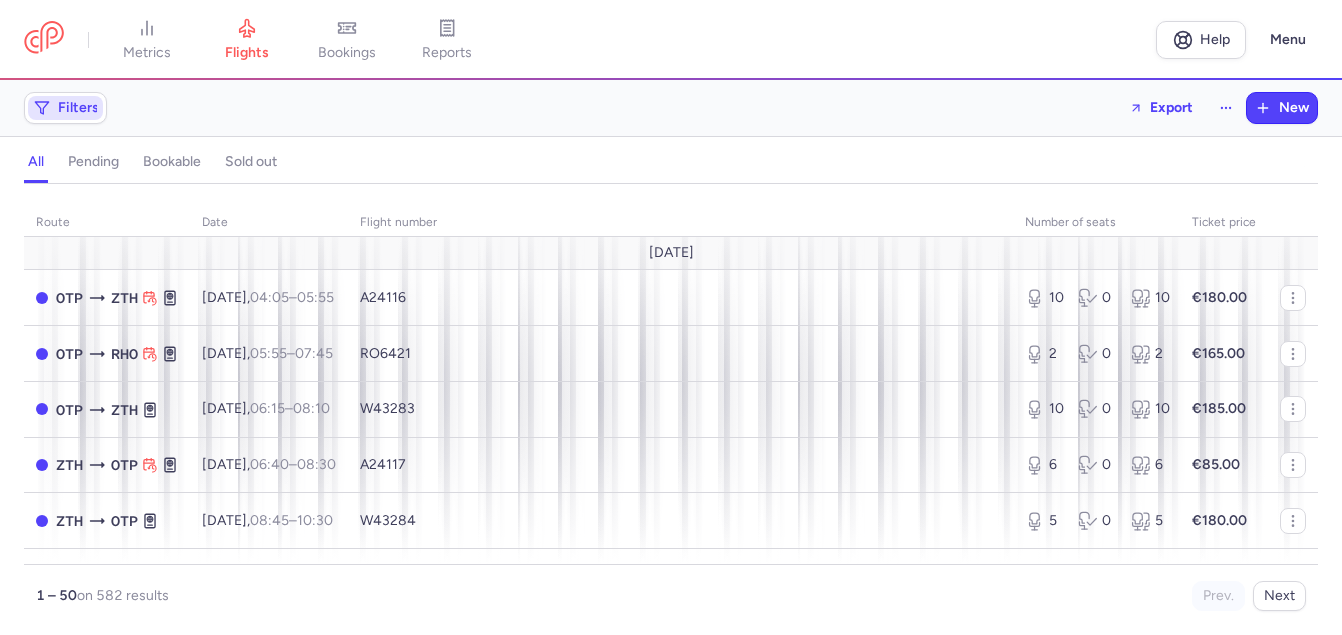 click on "Filters" 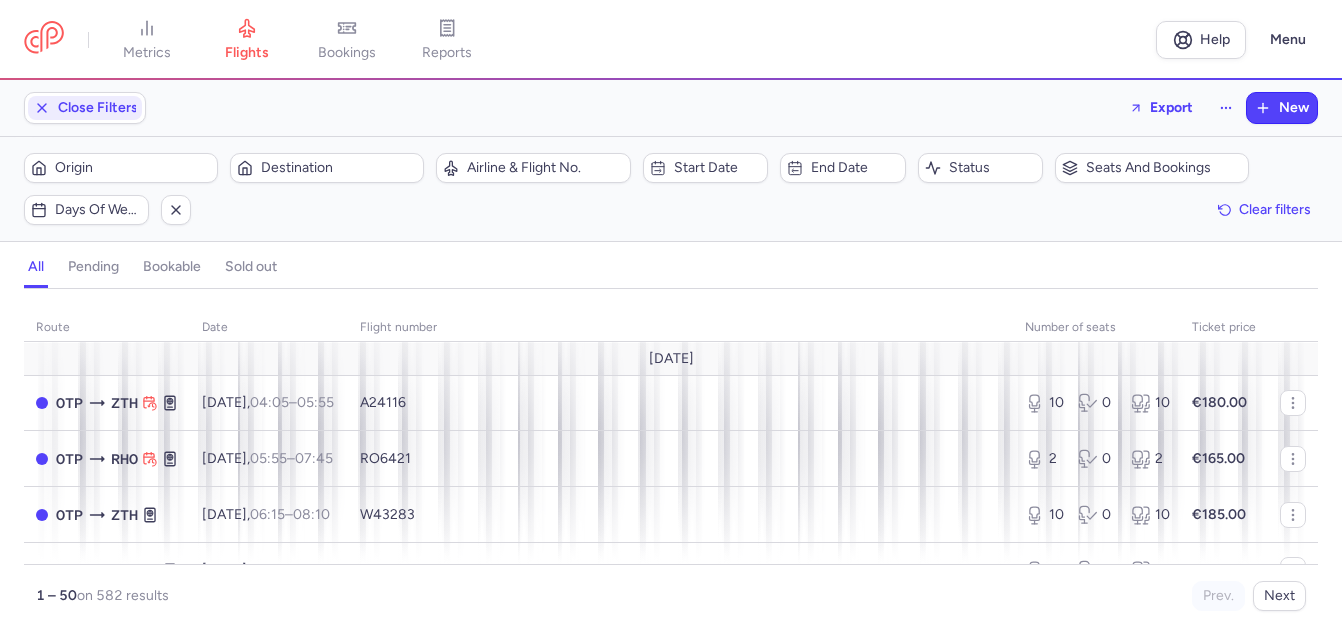scroll, scrollTop: 0, scrollLeft: 0, axis: both 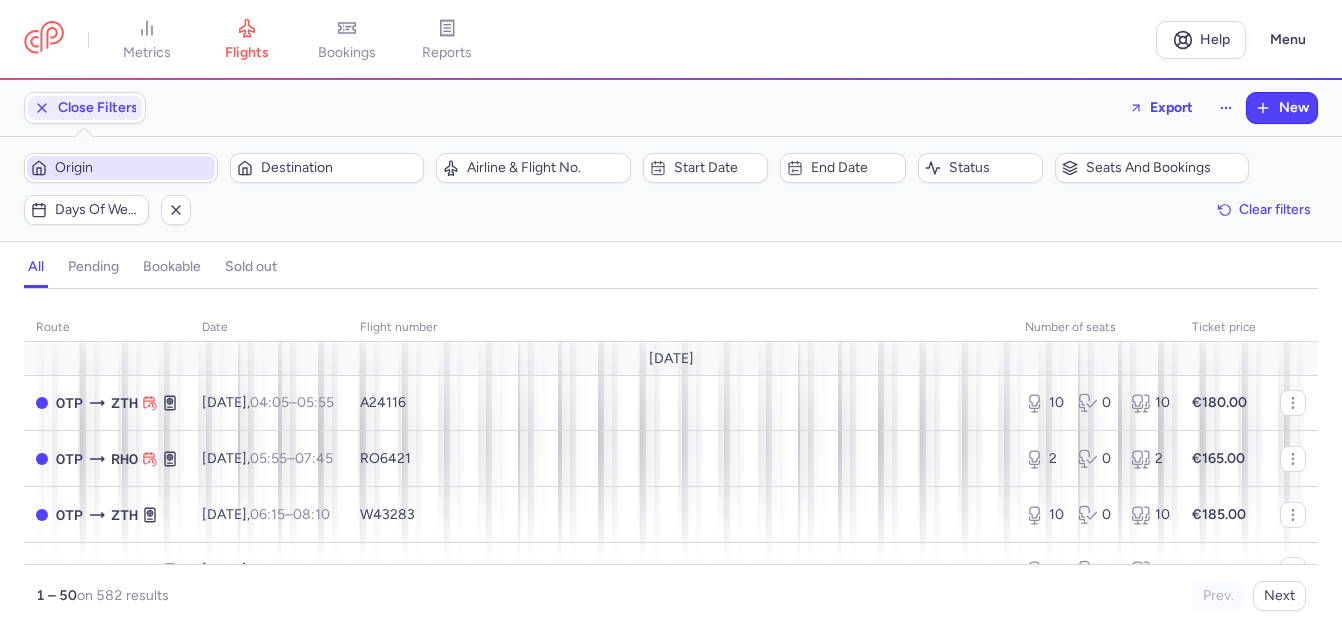 click on "Origin" at bounding box center [133, 168] 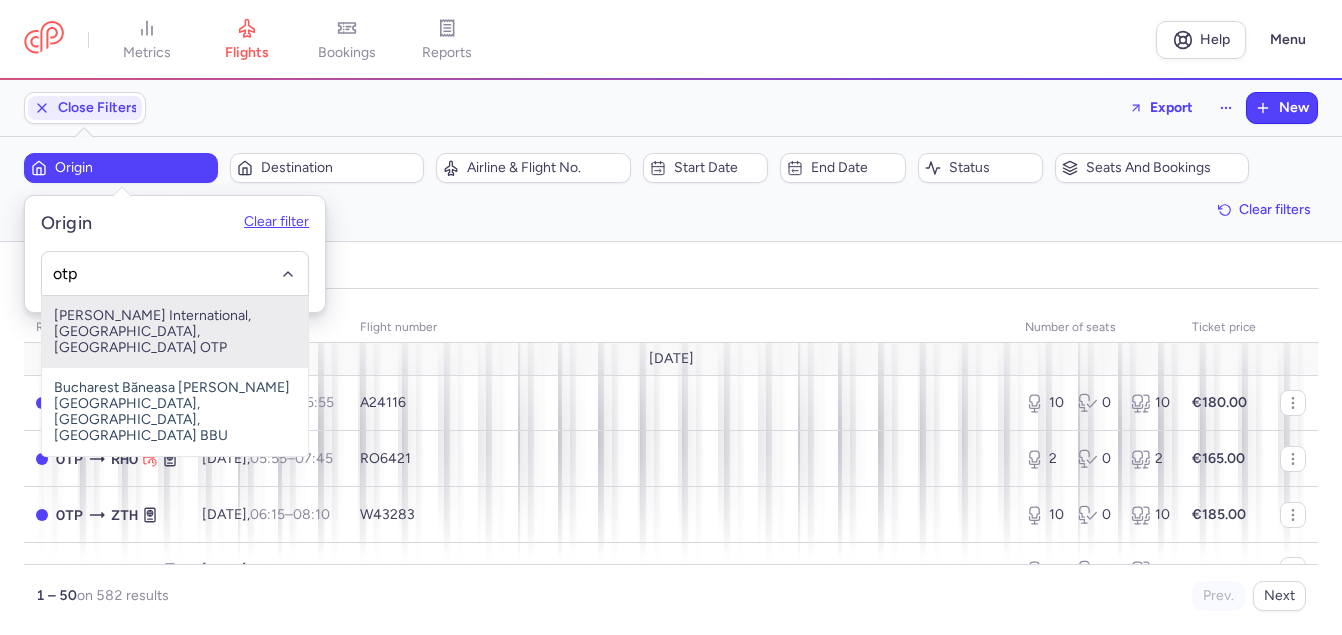 drag, startPoint x: 175, startPoint y: 329, endPoint x: 277, endPoint y: 229, distance: 142.84258 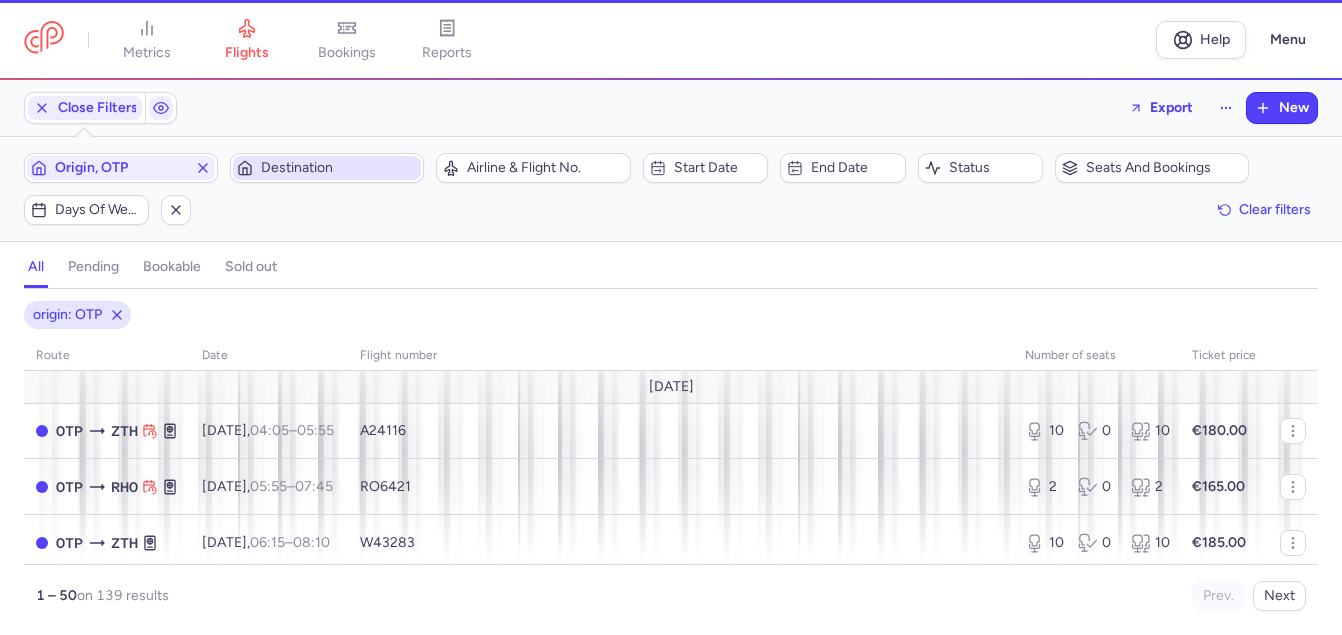 click on "Destination" at bounding box center [339, 168] 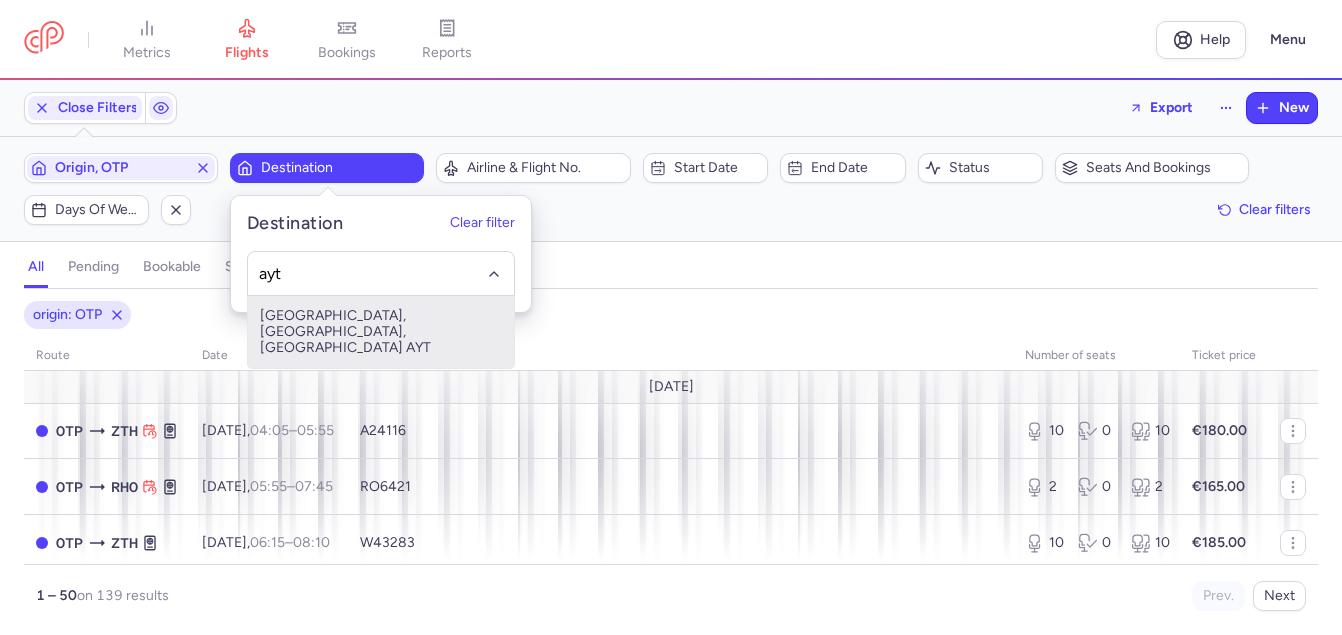 click on "[GEOGRAPHIC_DATA], [GEOGRAPHIC_DATA], [GEOGRAPHIC_DATA] AYT" at bounding box center (381, 332) 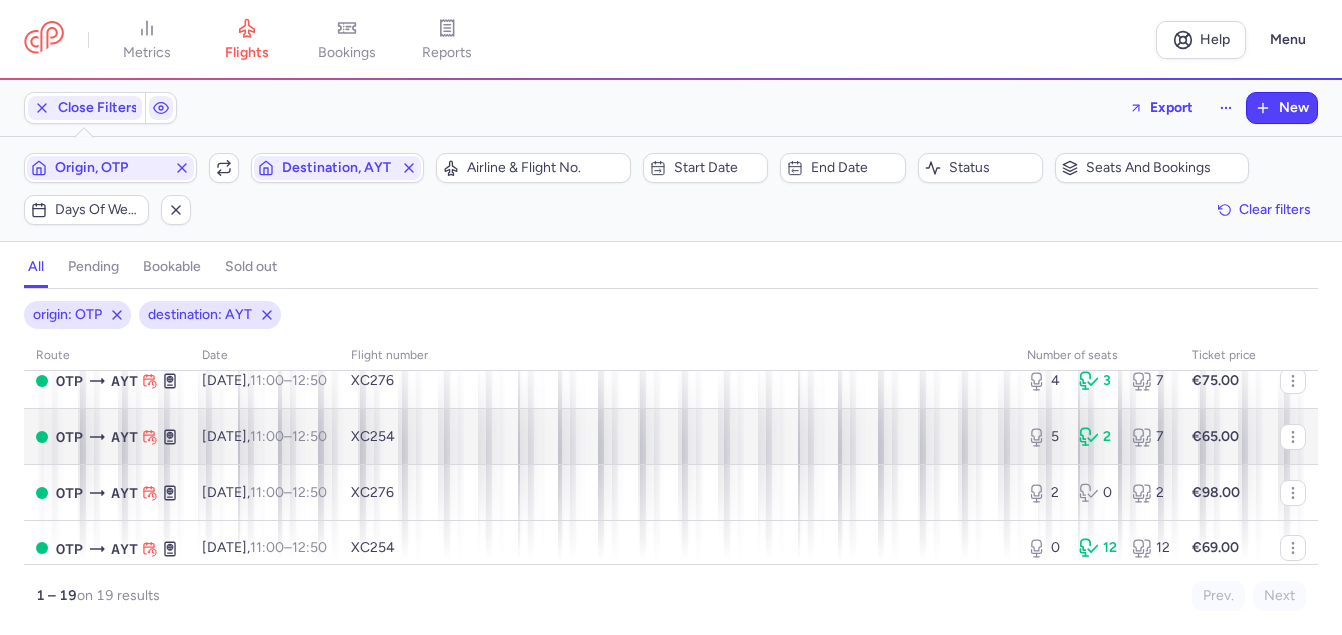 scroll, scrollTop: 100, scrollLeft: 0, axis: vertical 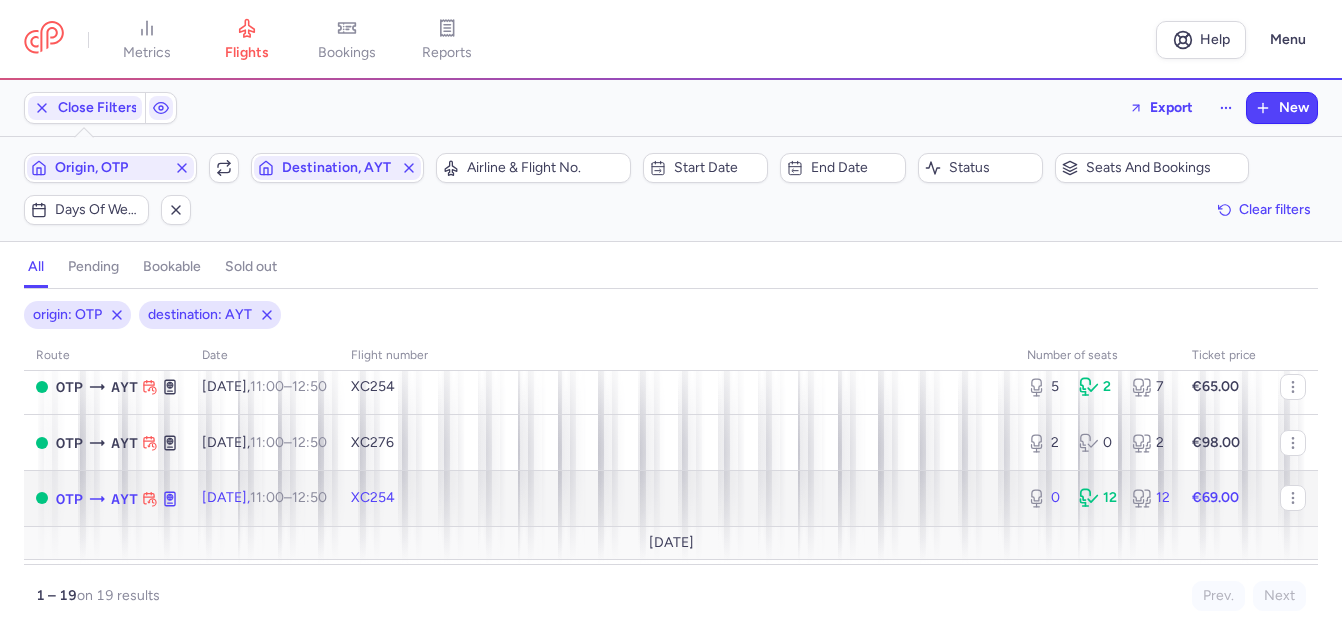 click on "11:00  –  12:50  +0" at bounding box center [288, 497] 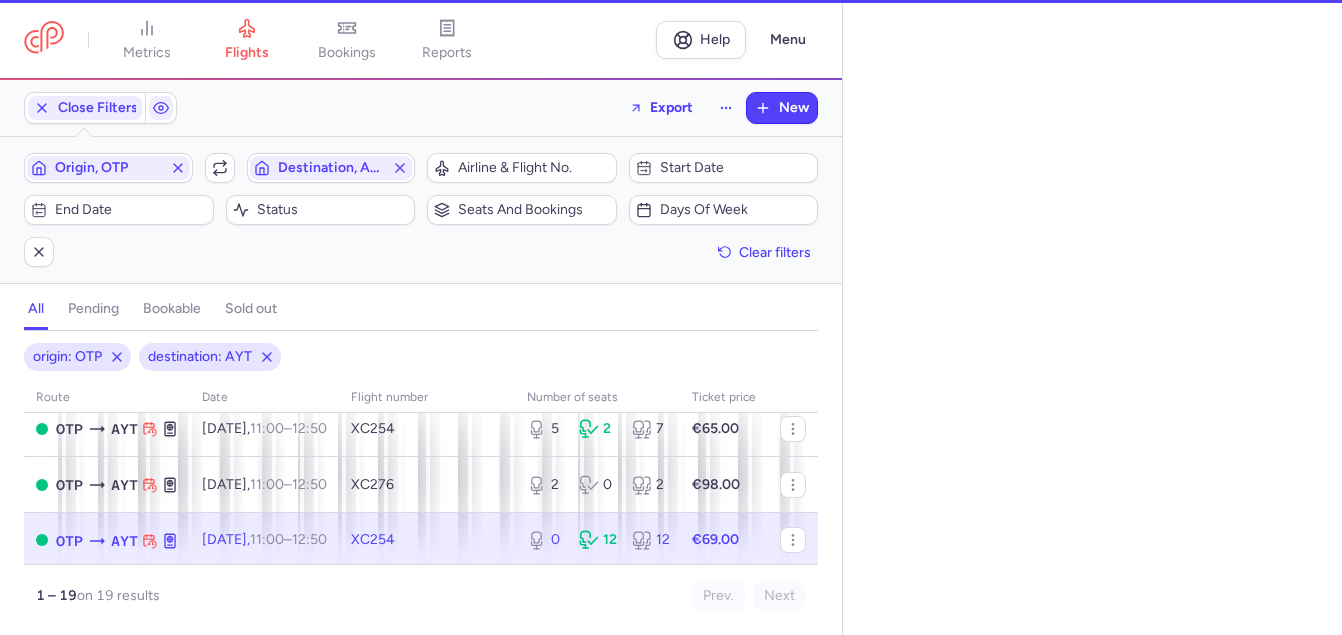 select on "days" 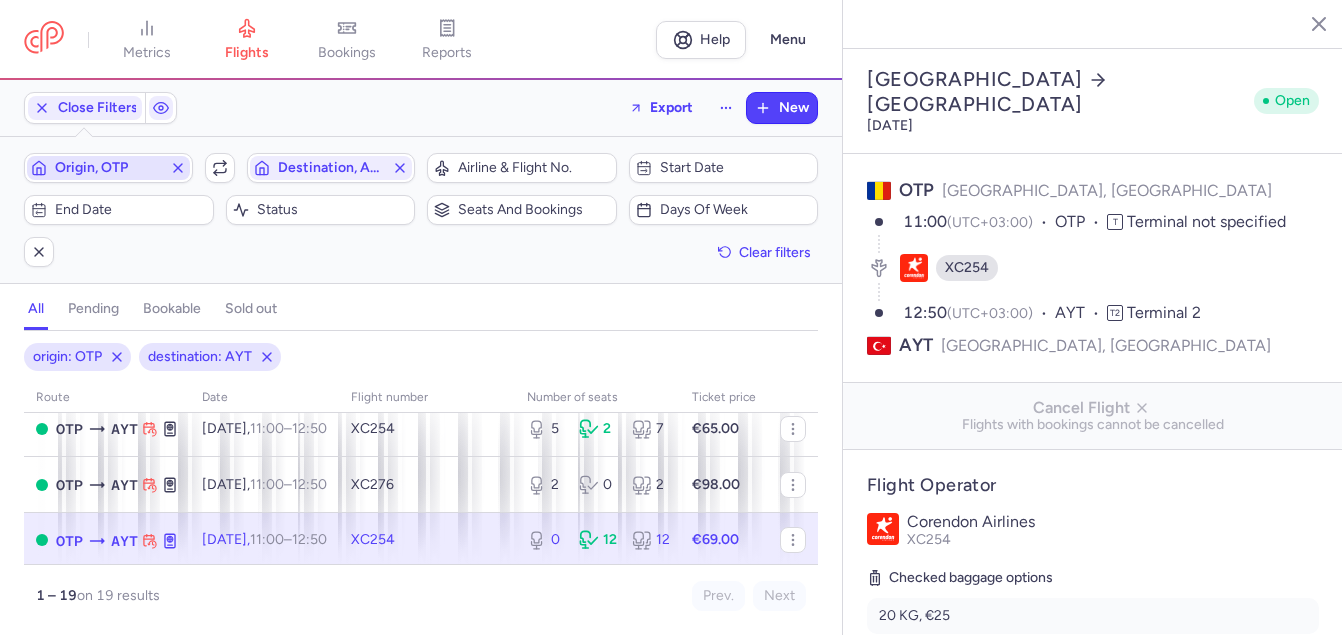 click 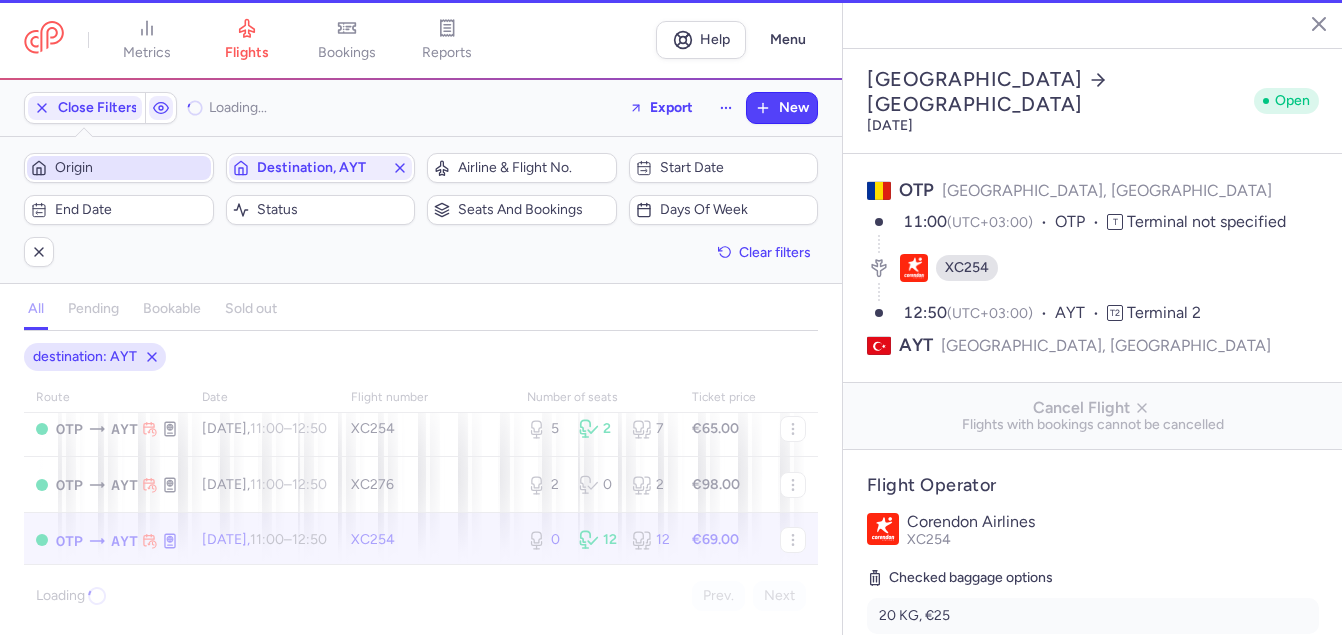 click on "Origin" at bounding box center [131, 168] 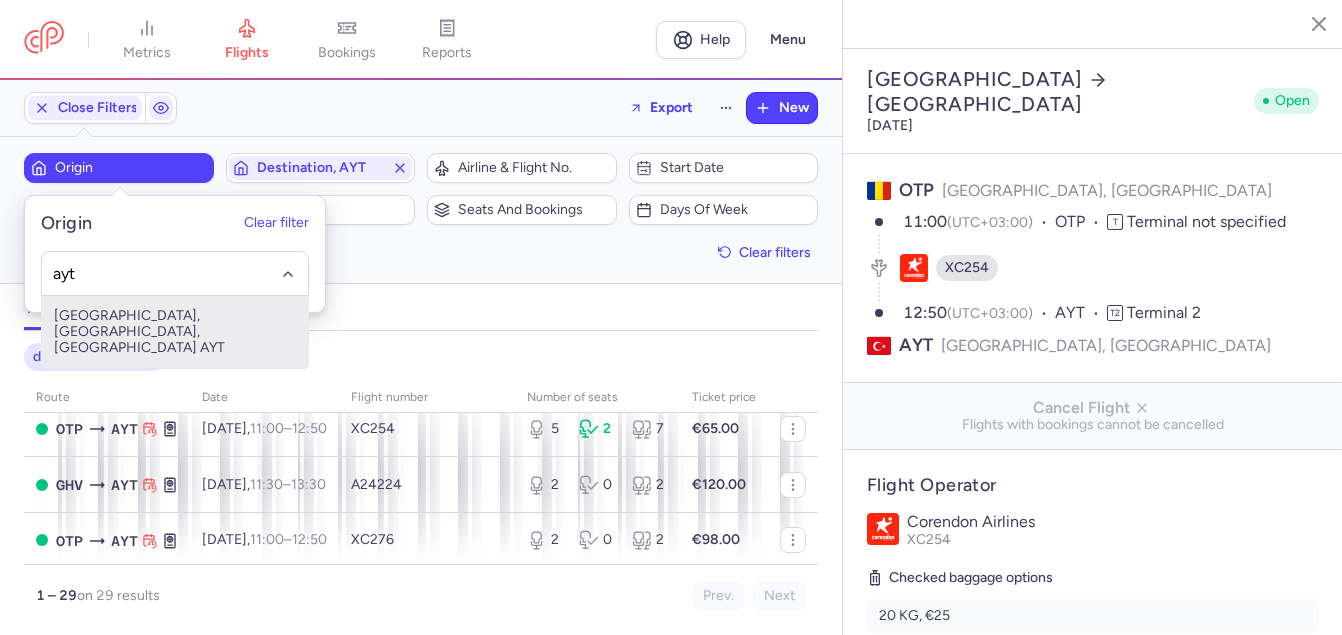 click on "[GEOGRAPHIC_DATA], [GEOGRAPHIC_DATA], [GEOGRAPHIC_DATA] AYT" at bounding box center (175, 332) 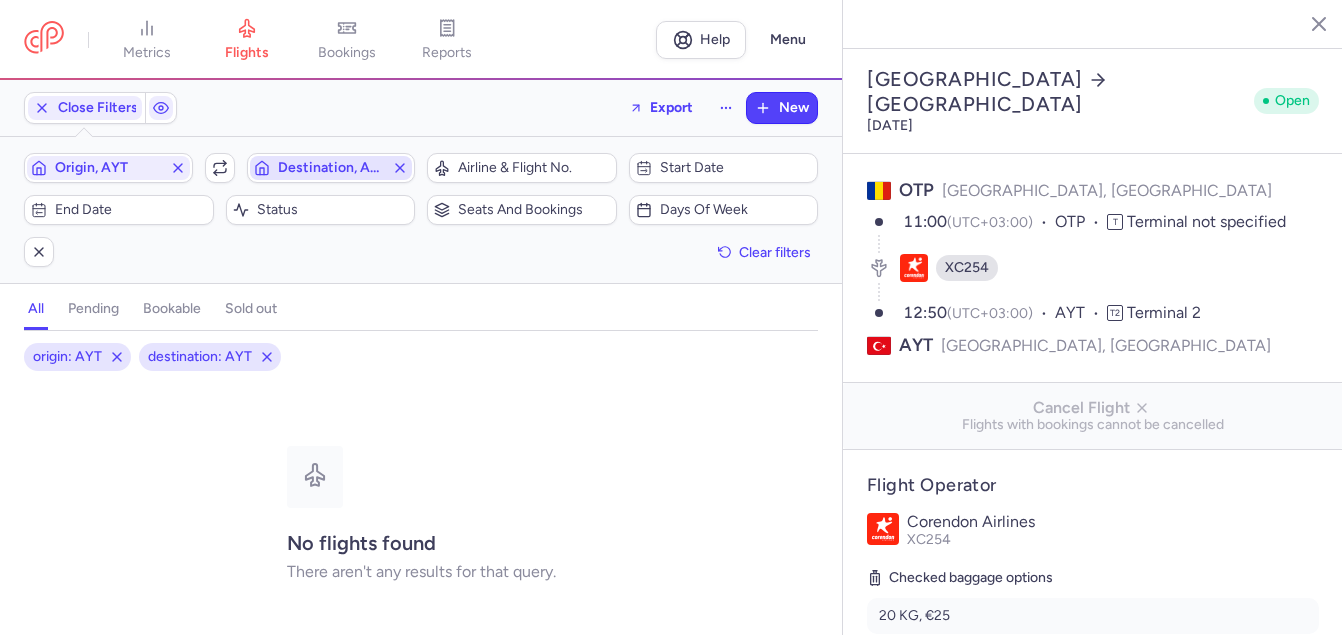 click 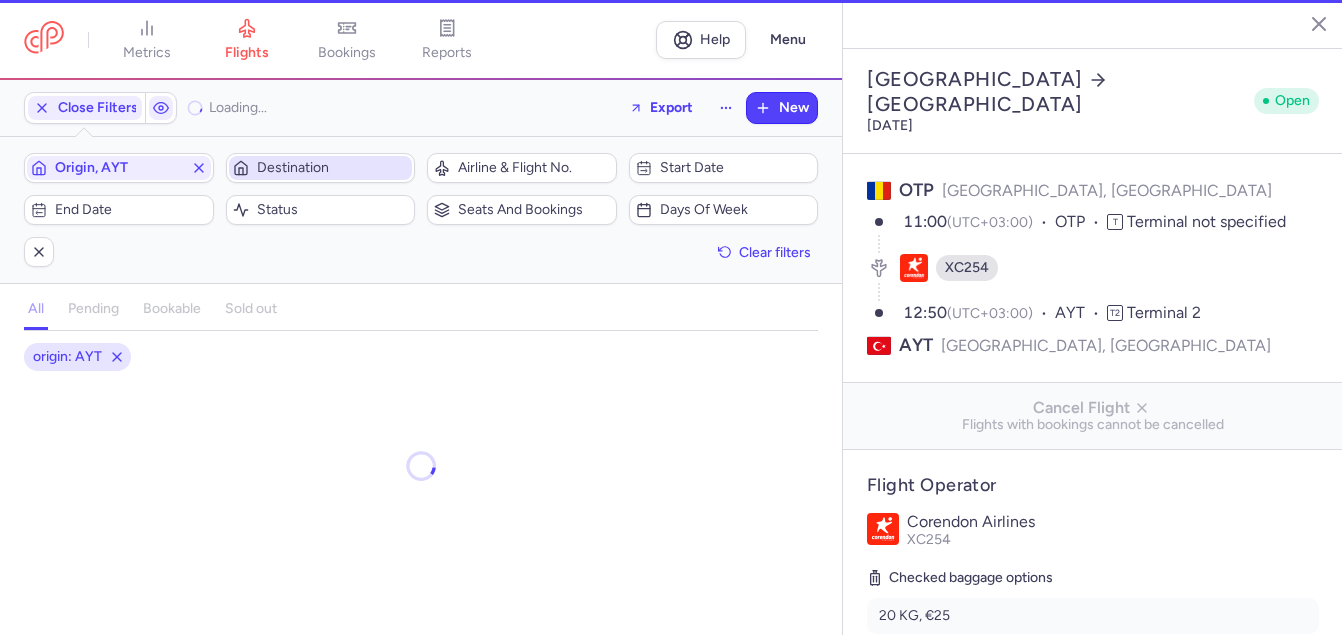 click on "Destination" at bounding box center [333, 168] 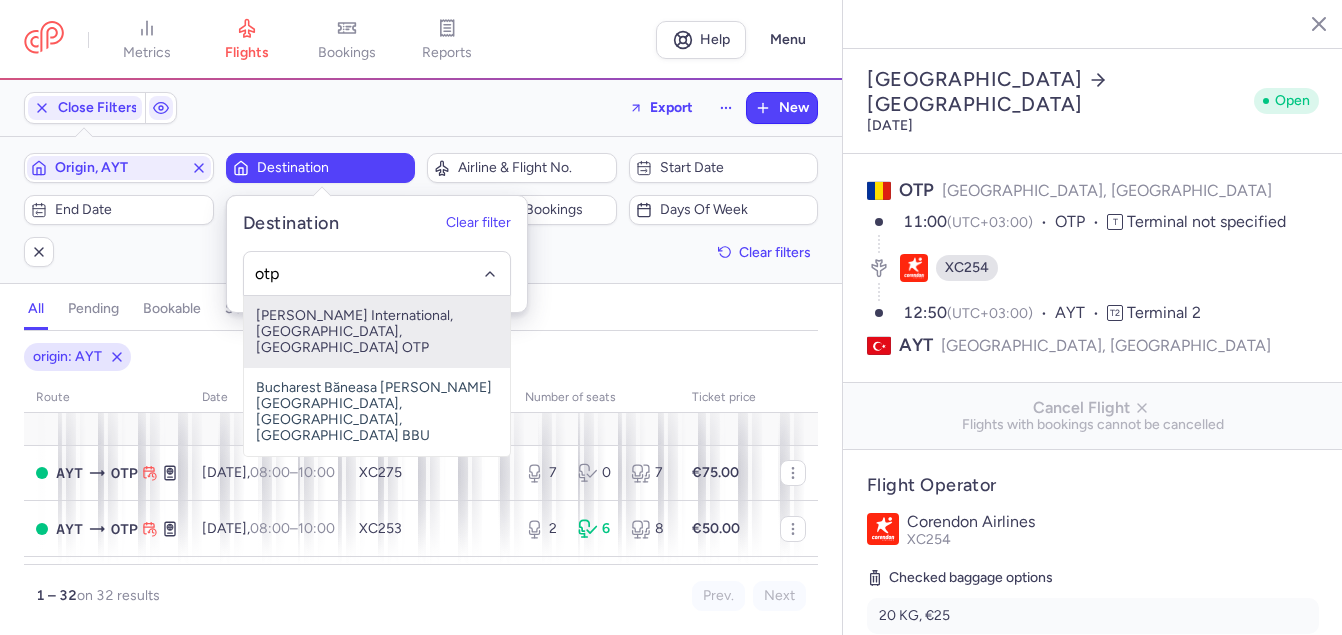 click on "[PERSON_NAME] International, [GEOGRAPHIC_DATA], [GEOGRAPHIC_DATA] OTP" at bounding box center [377, 332] 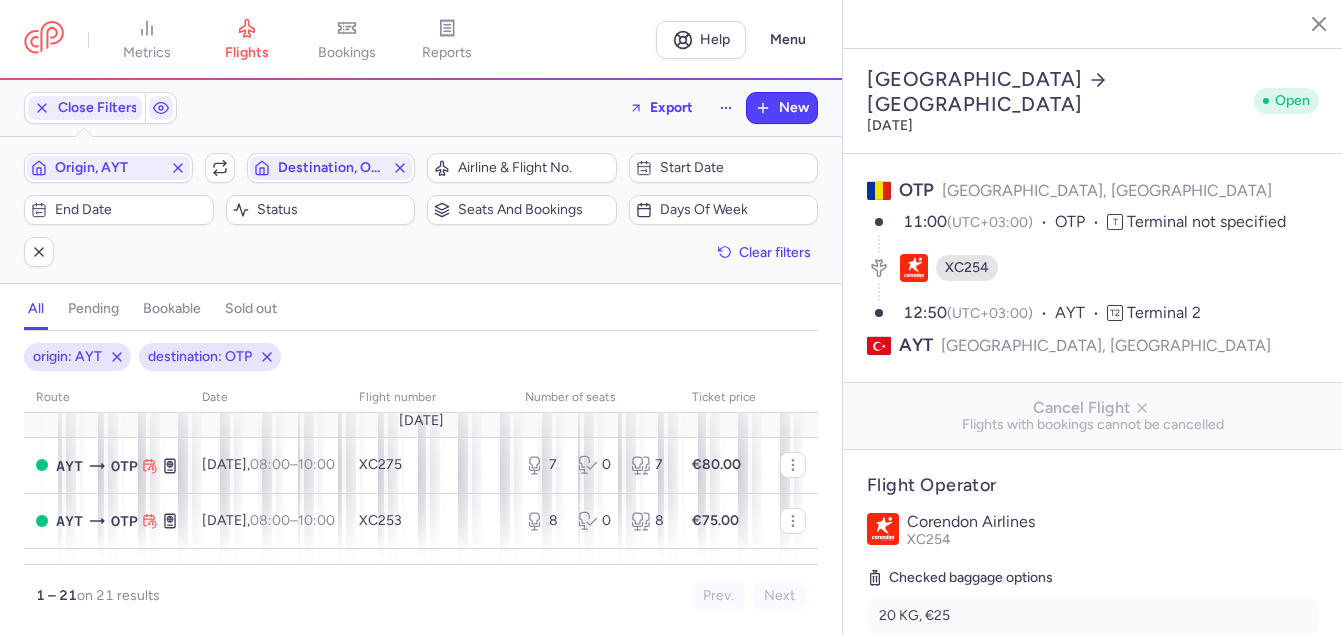 scroll, scrollTop: 300, scrollLeft: 0, axis: vertical 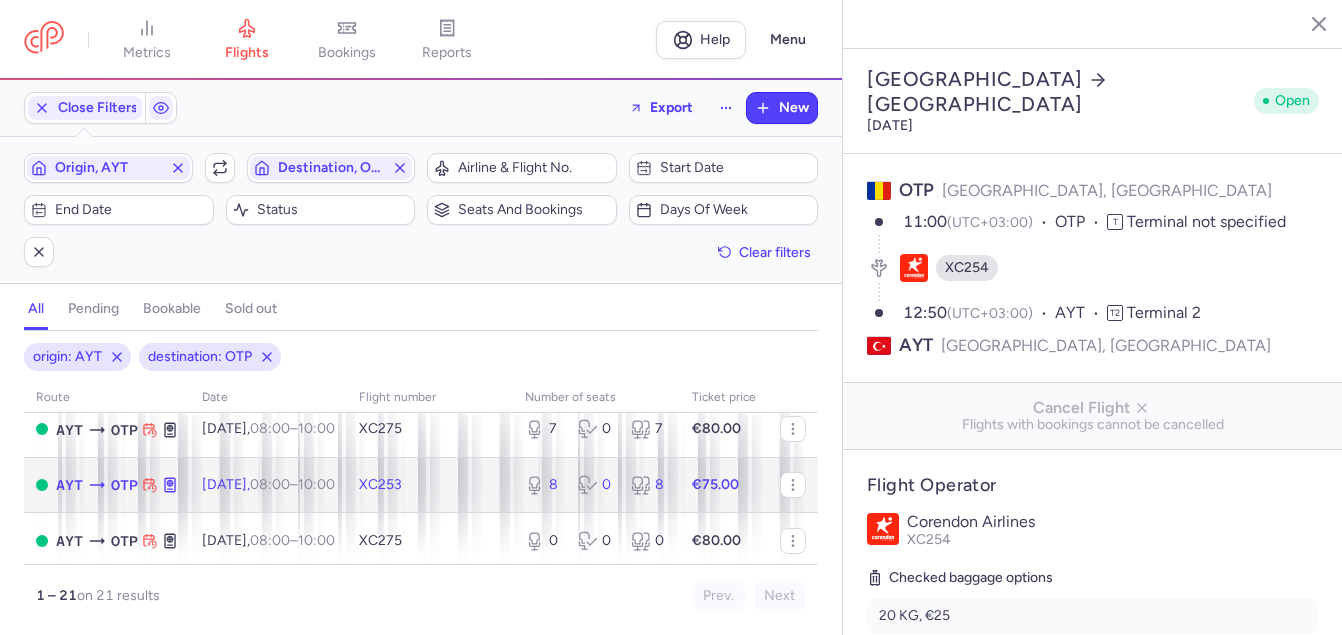 click on "metrics flights bookings reports  Help  Menu Close Filters  Export  New Filters (2) – 21 results  Origin, AYT  Include return  Destination, OTP  Airline & Flight No.  Start date  End date  Status  Seats and bookings  Days of week  Clear filters  all pending bookable sold out 2 origin: AYT destination: OTP route date Flight number number of seats Ticket price [DATE]  AYT  OTP [DATE]  08:00  –  10:00  +0  XC275  7 0 7 €75.00  AYT  OTP [DATE]  08:00  –  10:00  +0  XC253  2 6 8 €50.00  AYT  OTP [DATE]  08:00  –  10:00  +0  XC275  7 0 7 €75.00  AYT  OTP [DATE]  08:00  –  10:00  +0  XC253  1 7 8 €120.00 [DATE]  AYT  OTP [DATE]  08:00  –  10:00  +0  XC275  7 0 7 €80.00  AYT  OTP [DATE]  08:00  –  10:00  +0  XC253  8 0 8 €75.00  AYT  OTP [DATE]  08:00  –  10:00  +0  XC275  0 0 0 €80.00  AYT  OTP [DATE]  08:00  –  10:00  +0  XC253  8 0 8 €75.00  AYT  OTP [DATE]  08:00  –  10:00  +0  XC275  7 0 7 €85.00  AYT  OTP [DATE]," at bounding box center [671, 0] 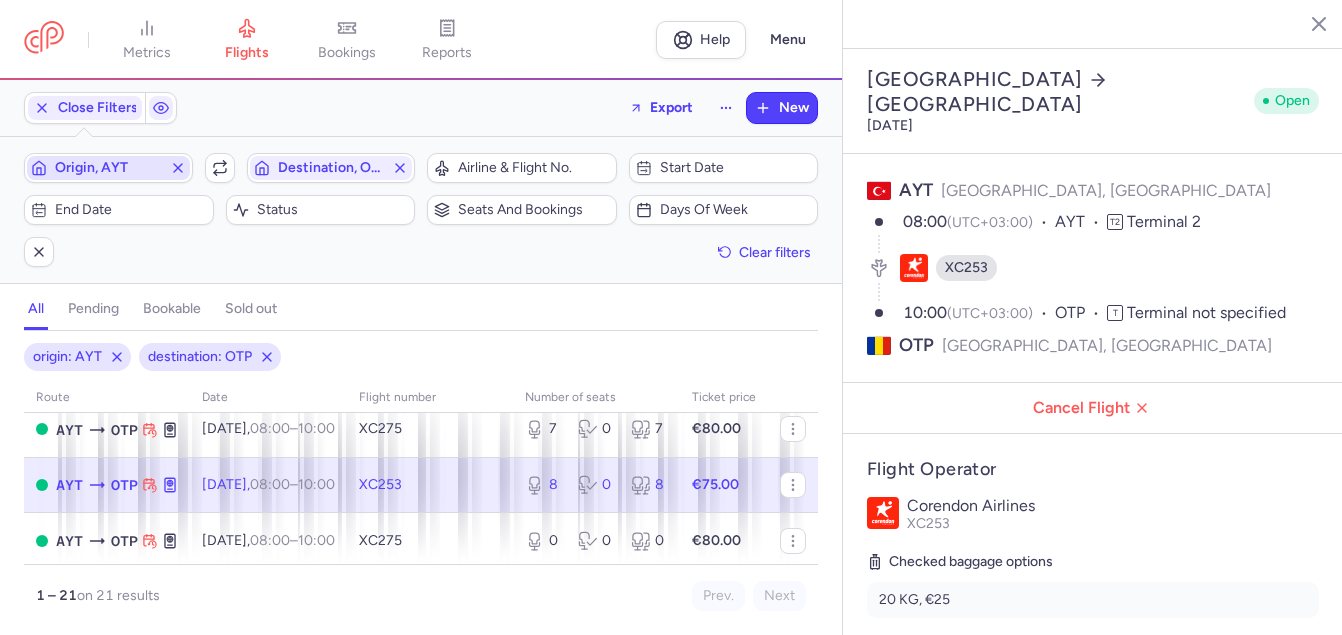click 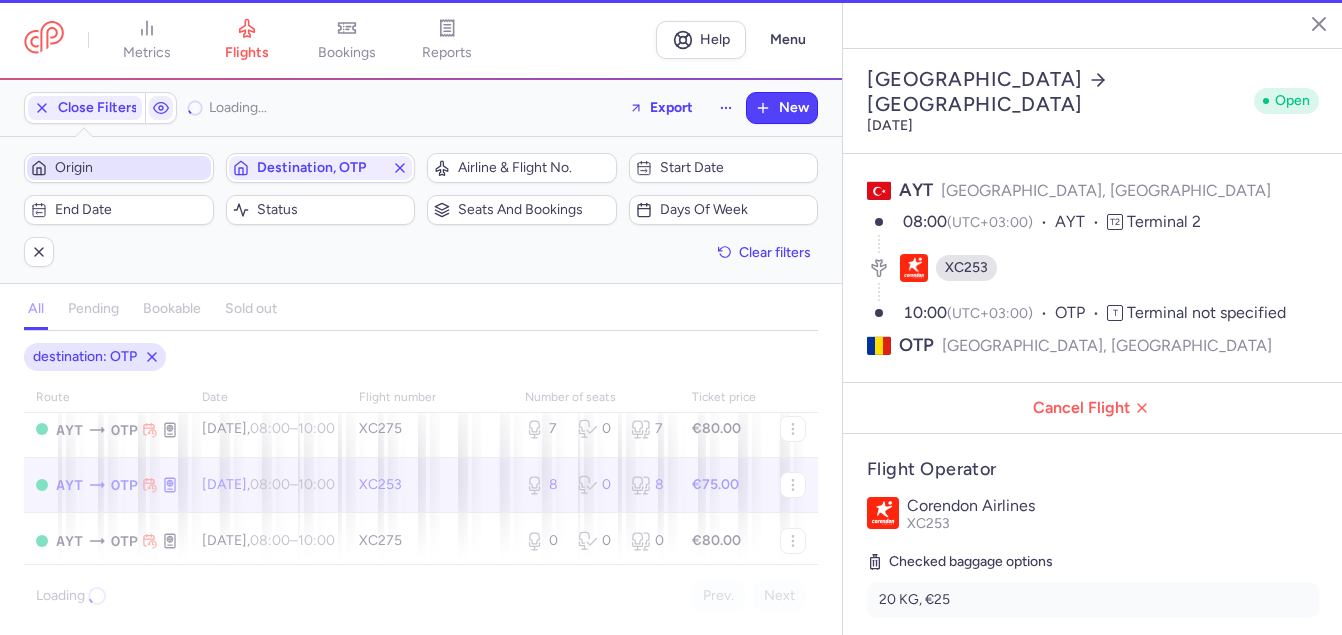 click on "Origin" at bounding box center (131, 168) 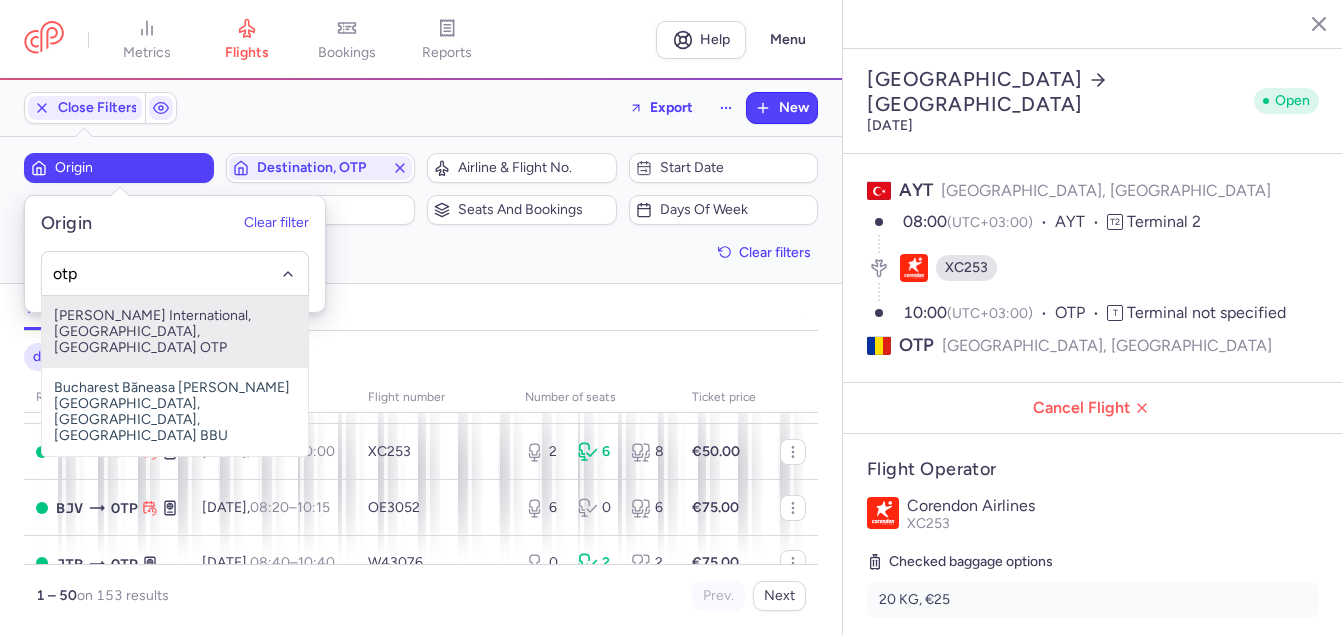 drag, startPoint x: 149, startPoint y: 322, endPoint x: 263, endPoint y: 234, distance: 144.01389 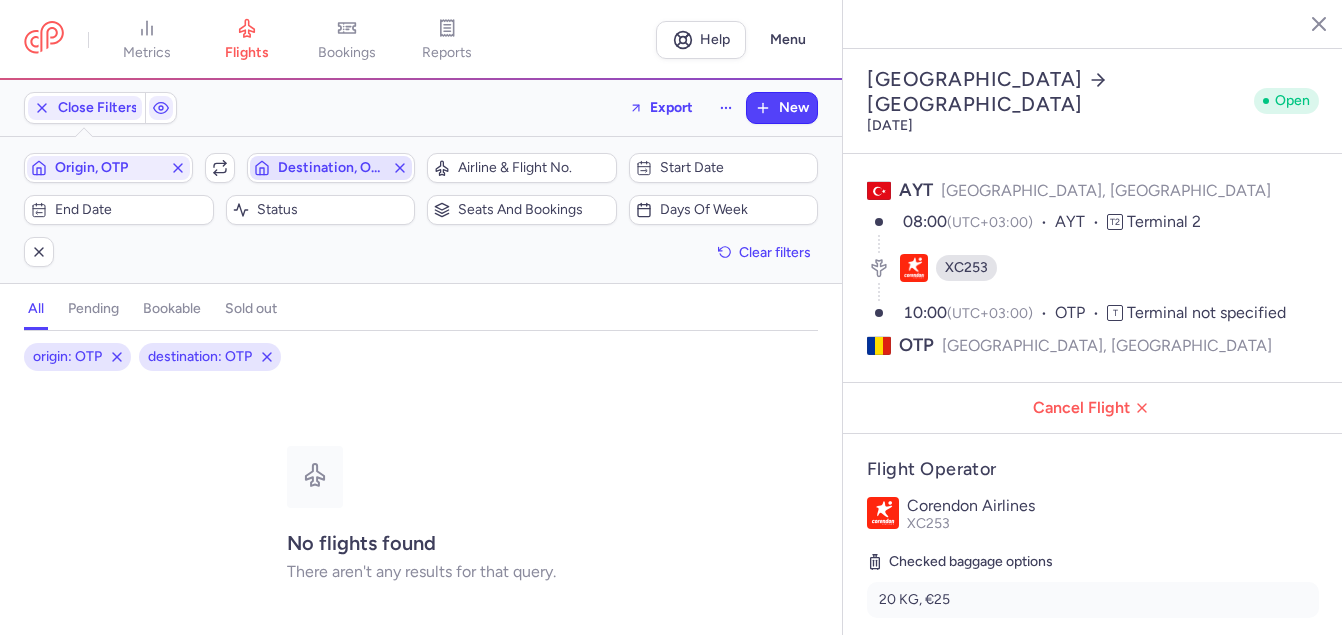 click 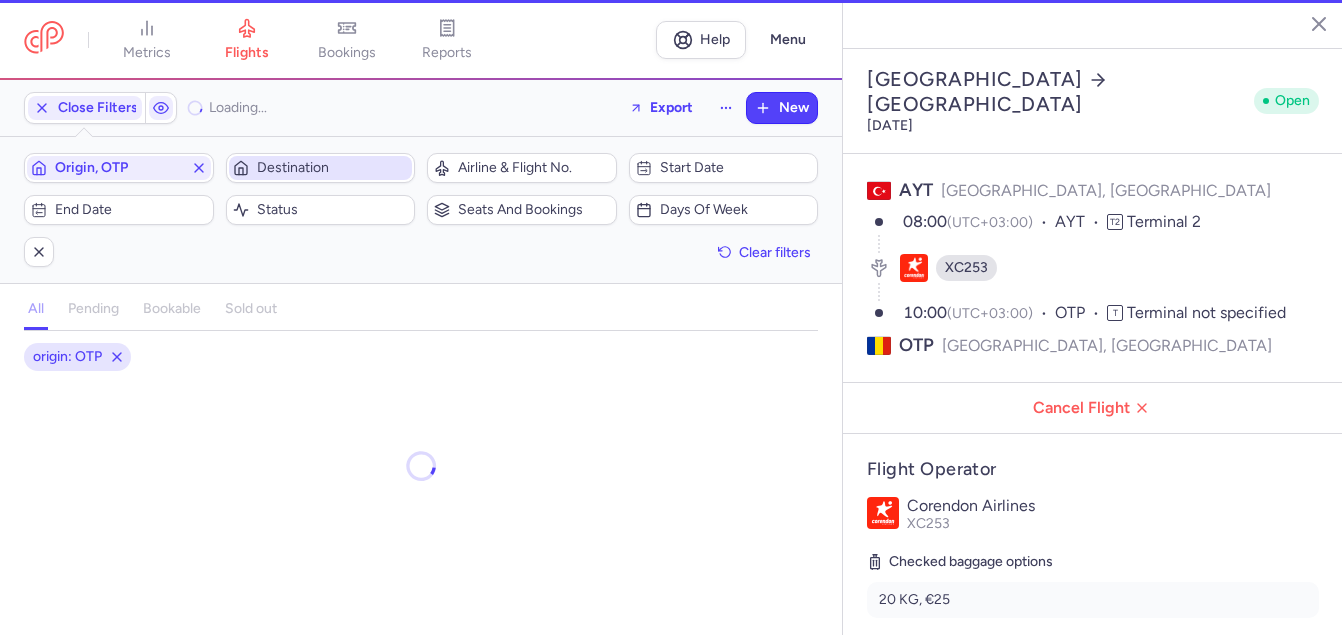 click on "Destination" at bounding box center (333, 168) 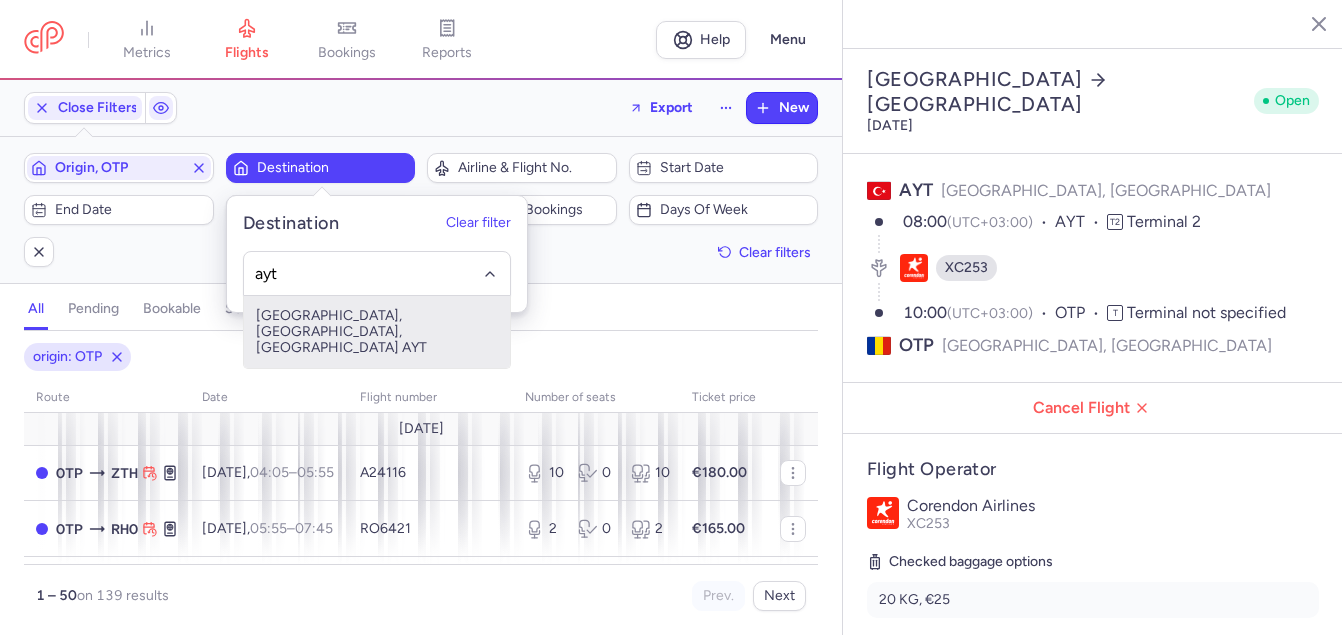 click on "[GEOGRAPHIC_DATA], [GEOGRAPHIC_DATA], [GEOGRAPHIC_DATA] AYT" at bounding box center (377, 332) 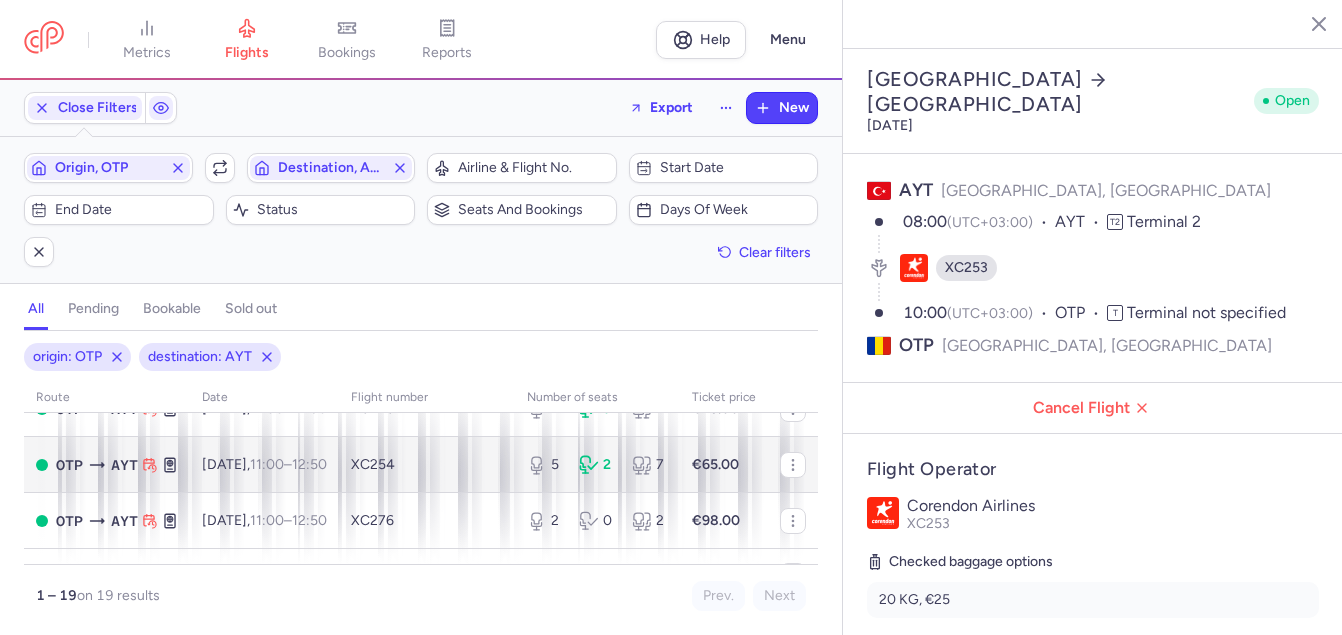 scroll, scrollTop: 100, scrollLeft: 0, axis: vertical 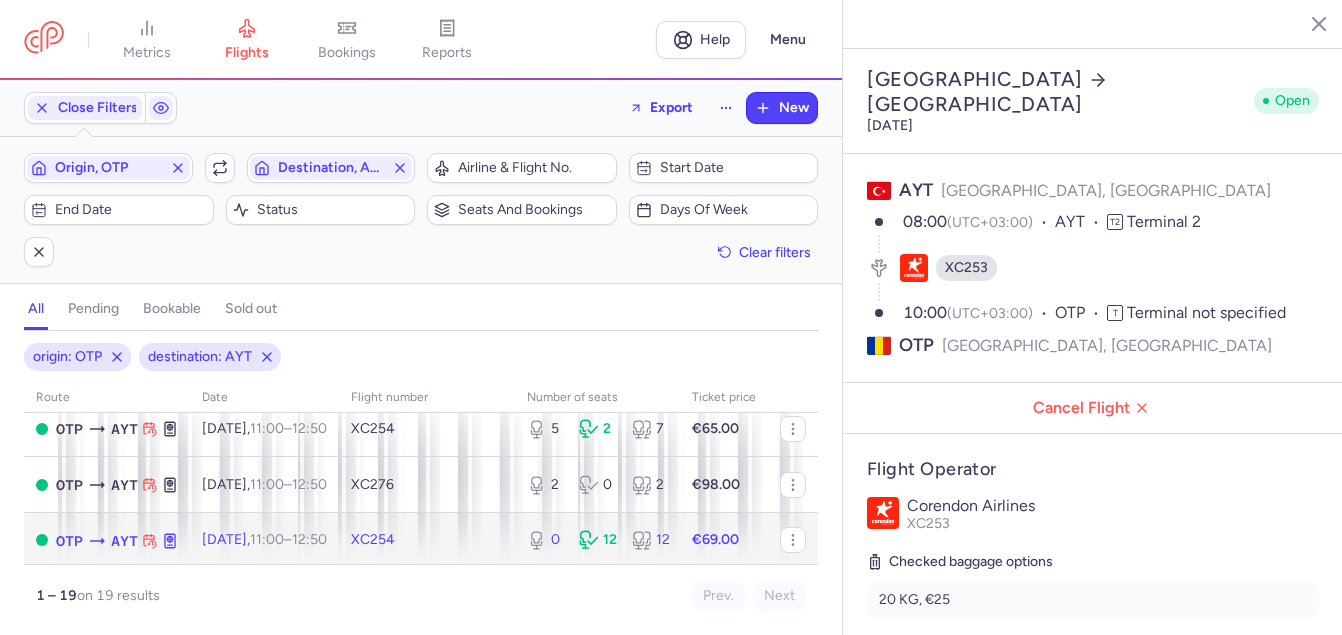 click on "[DATE]  11:00  –  12:50  +0" 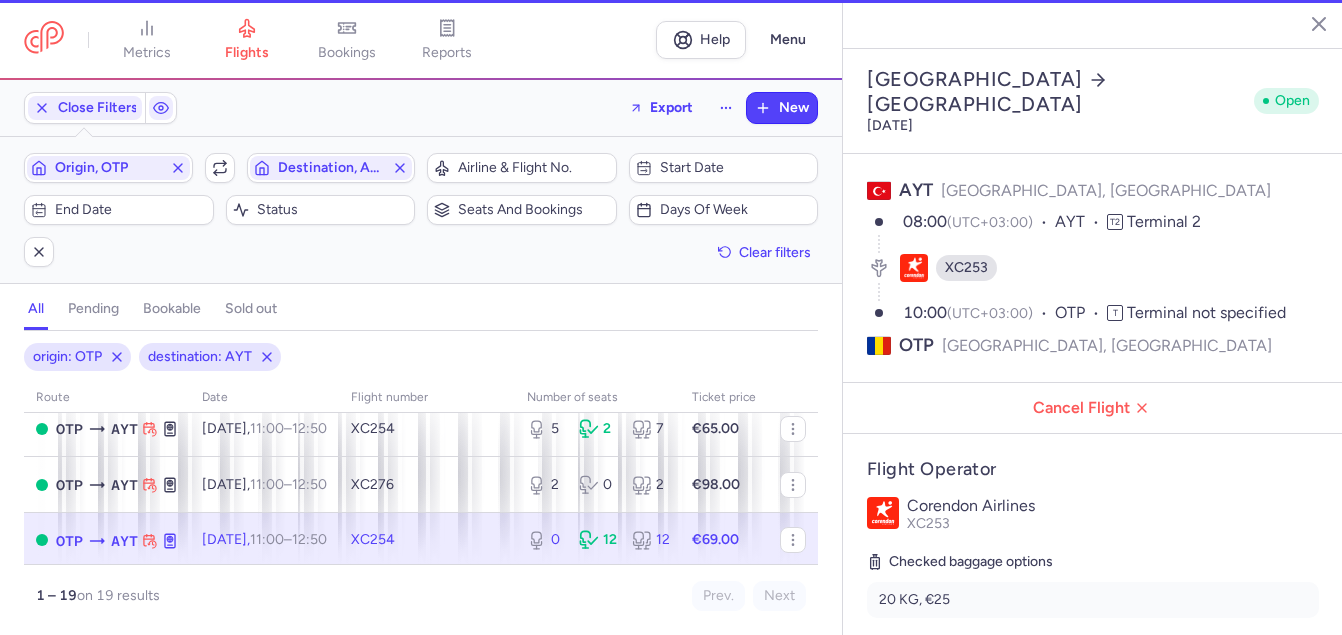 type on "0" 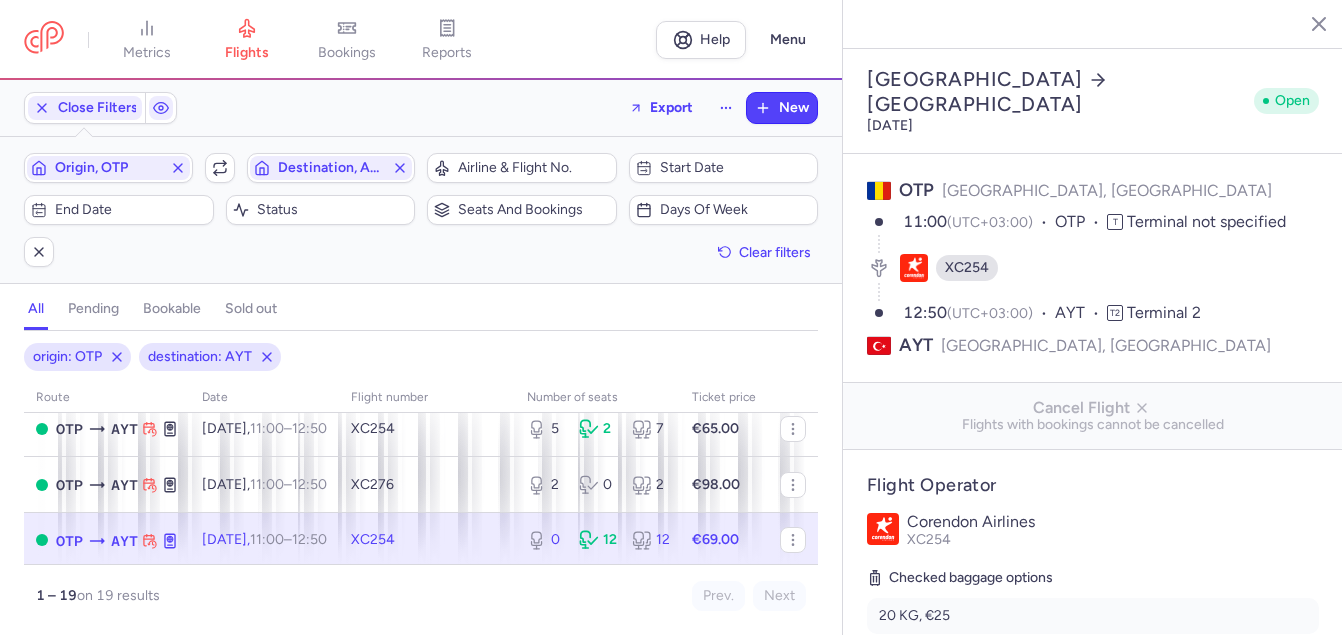 click on "[DATE]  11:00  –  12:50  +0" 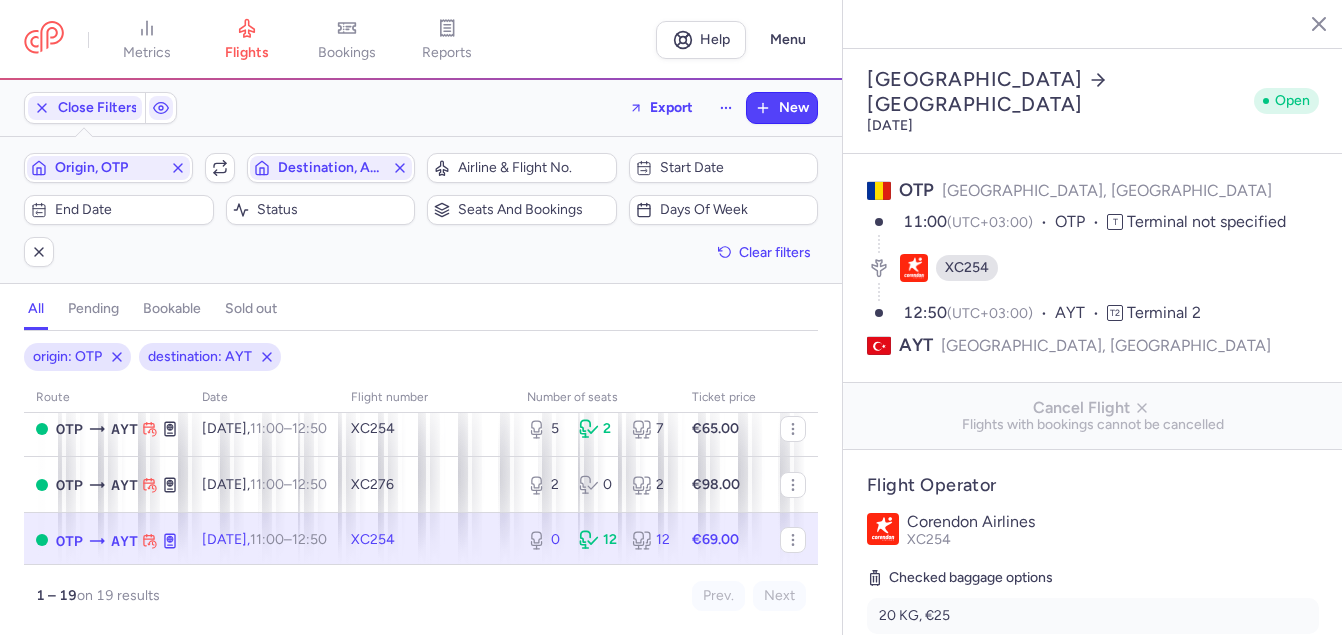 click on "[DATE]  11:00  –  12:50  +0" 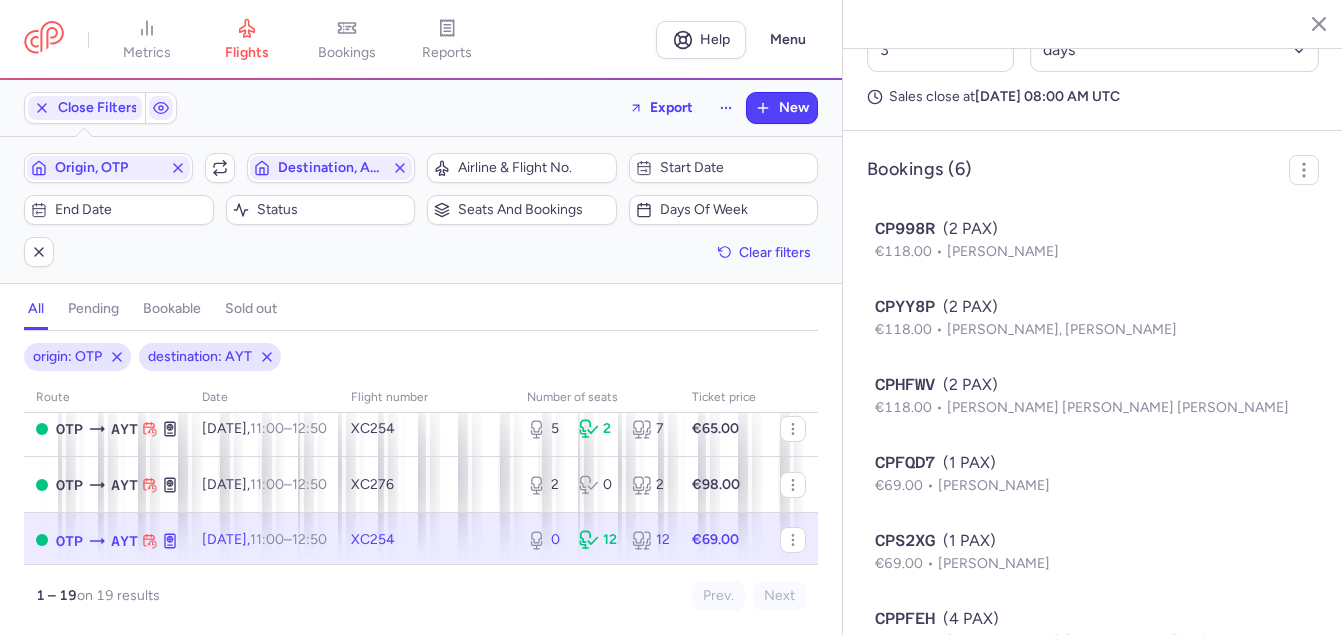 scroll, scrollTop: 1186, scrollLeft: 0, axis: vertical 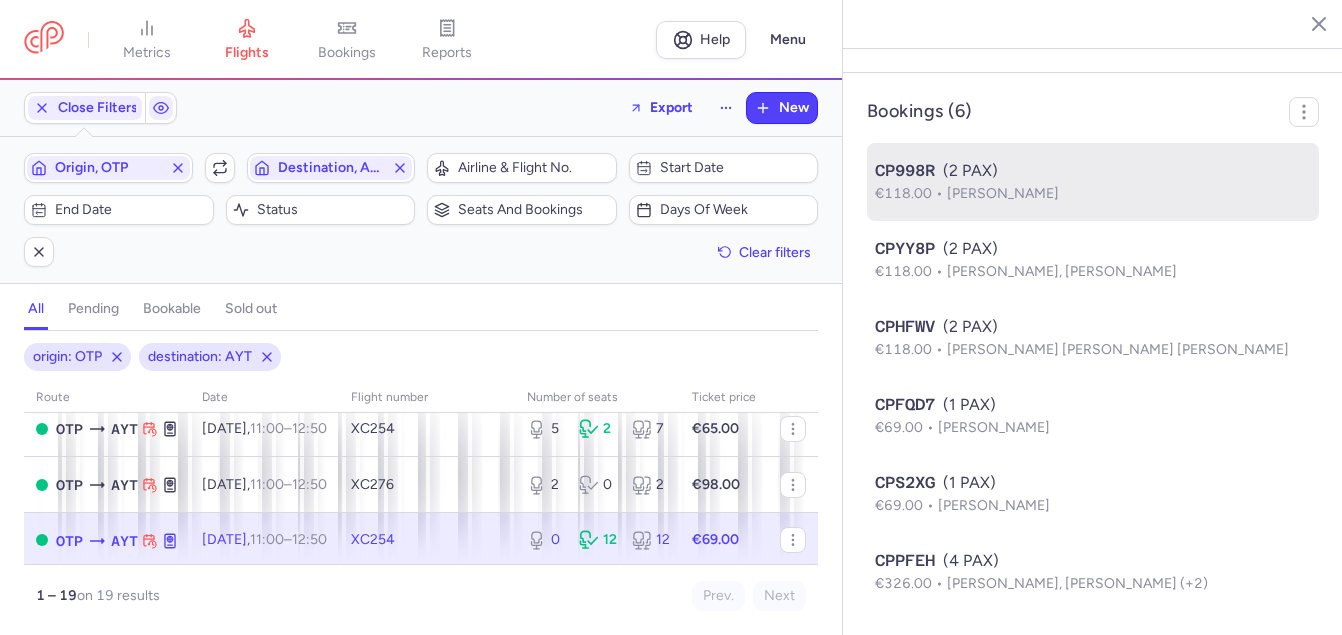 click on "CP998R  (2 PAX)" at bounding box center [1093, 171] 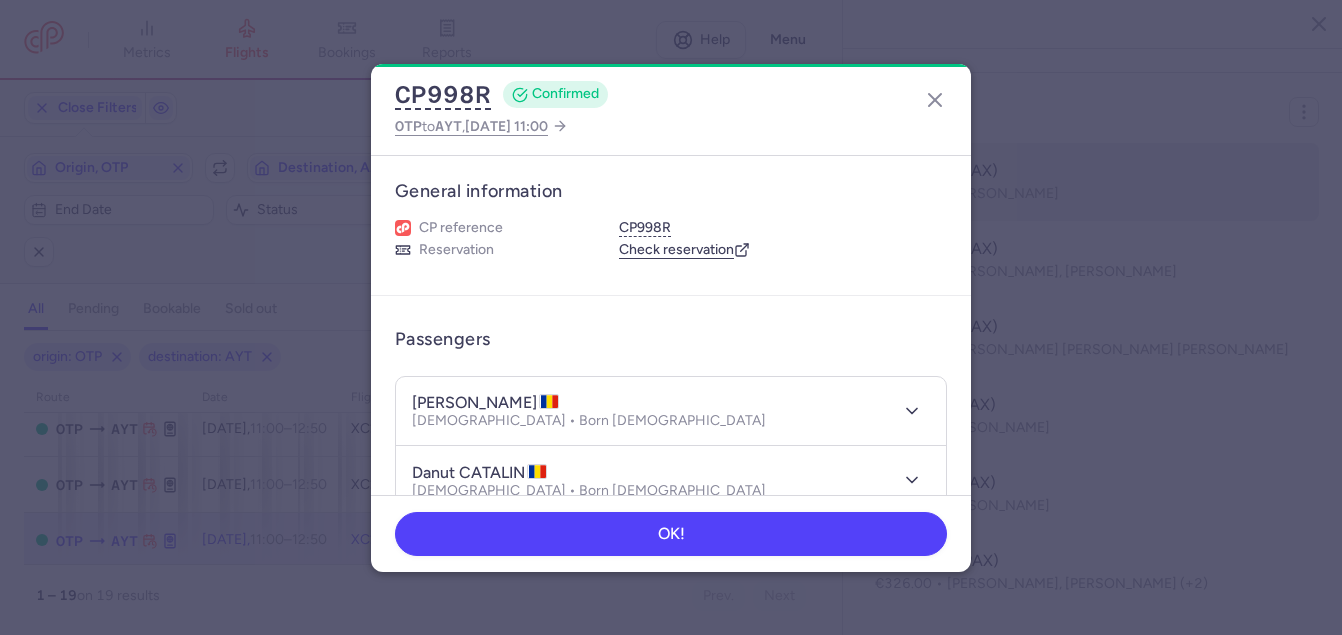 click on "General information CP reference CP998R Reservation  Check reservation" at bounding box center (671, 226) 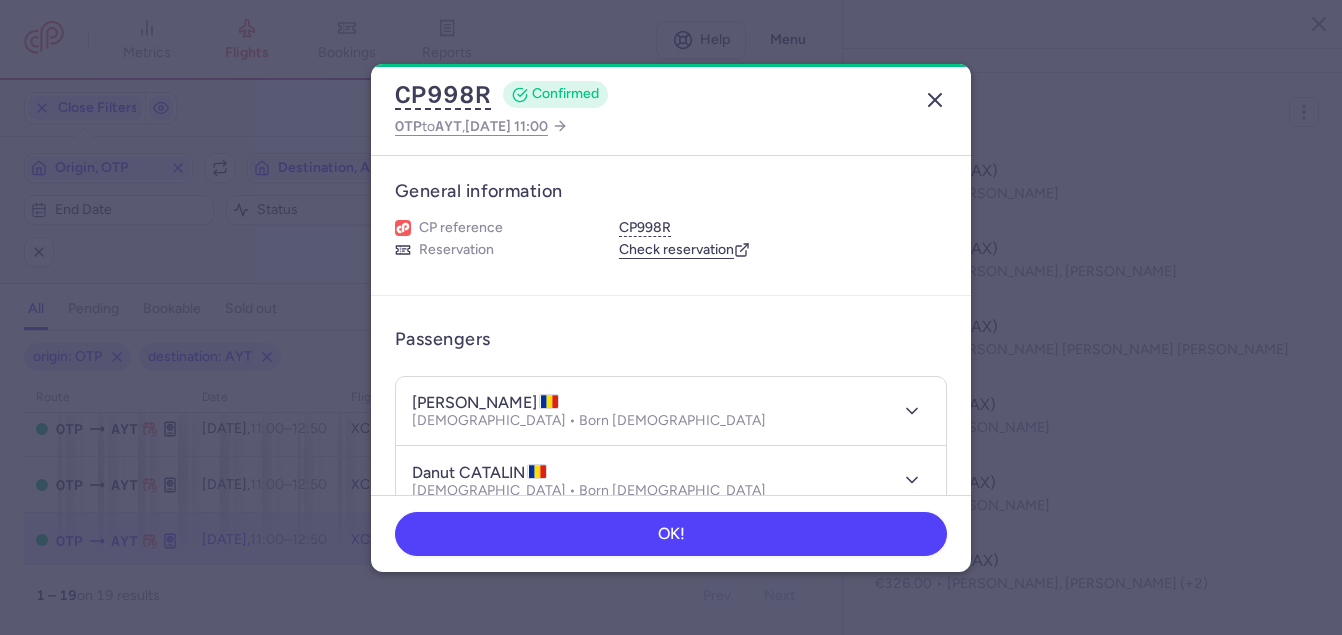 click 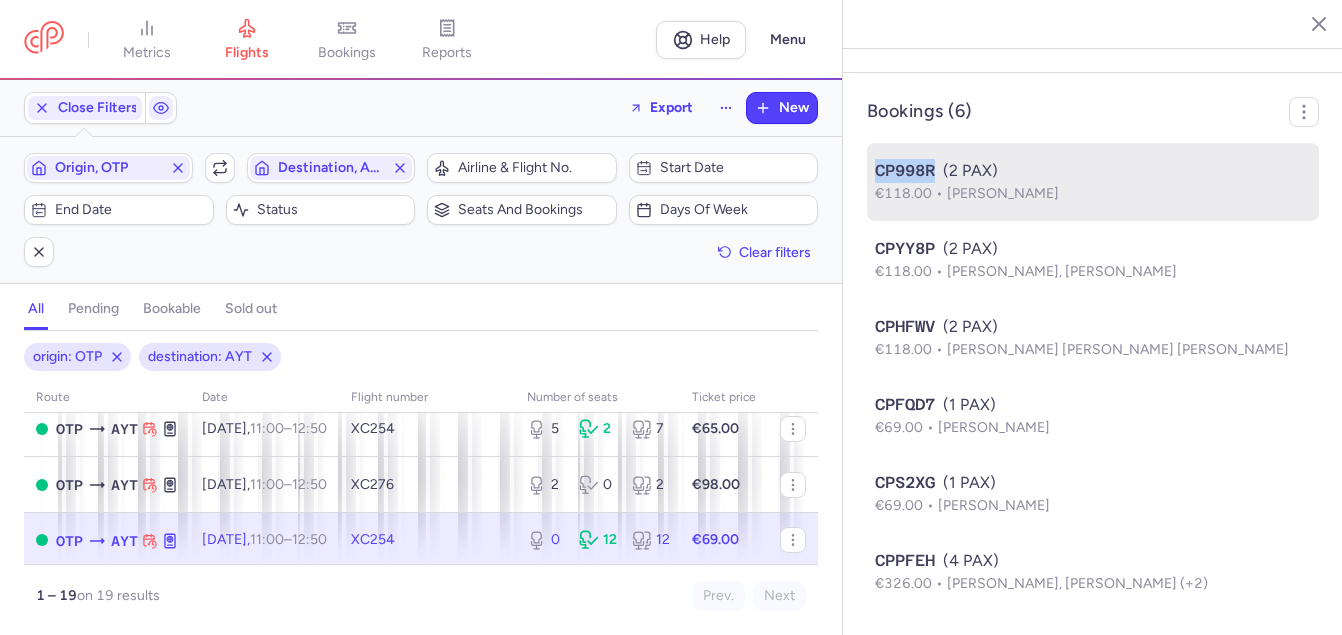 drag, startPoint x: 872, startPoint y: 166, endPoint x: 941, endPoint y: 167, distance: 69.00725 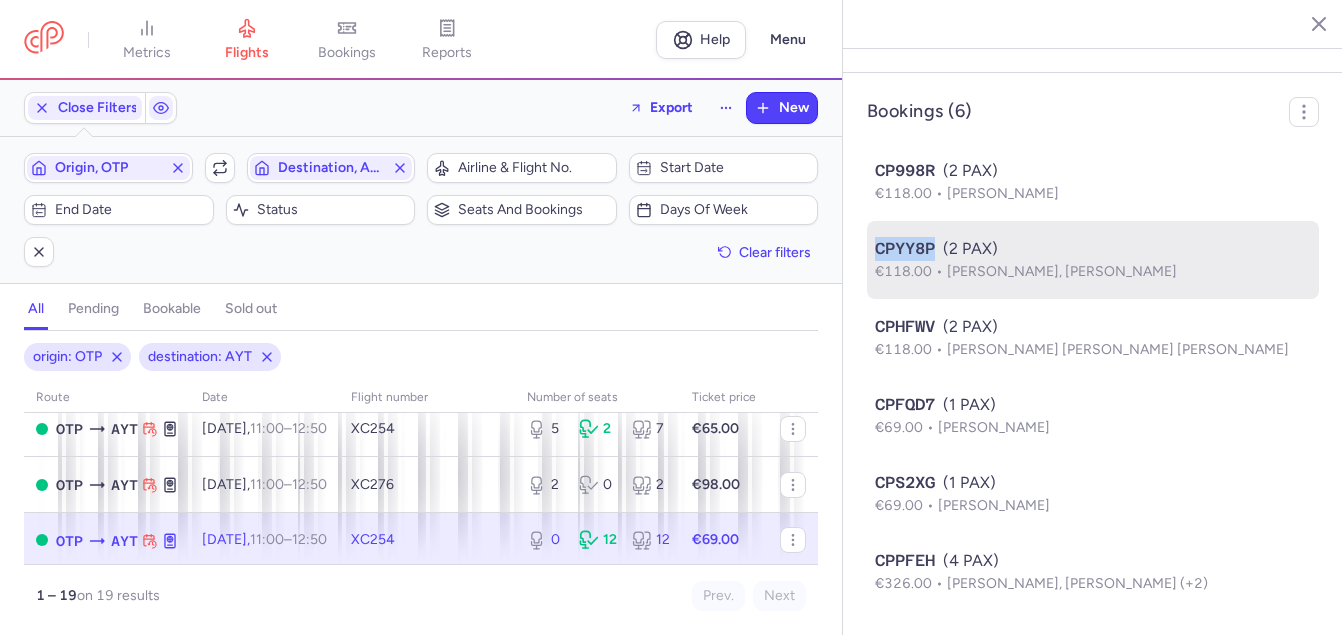 drag, startPoint x: 873, startPoint y: 246, endPoint x: 940, endPoint y: 248, distance: 67.02985 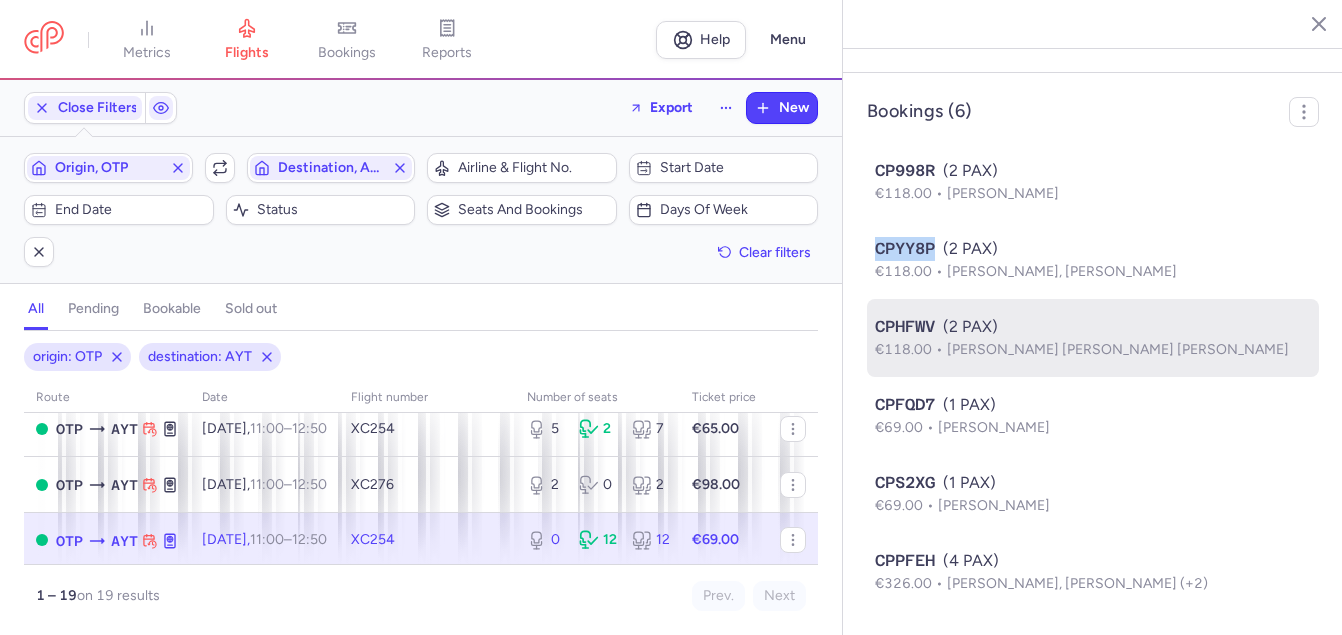 drag, startPoint x: 937, startPoint y: 324, endPoint x: 876, endPoint y: 331, distance: 61.400326 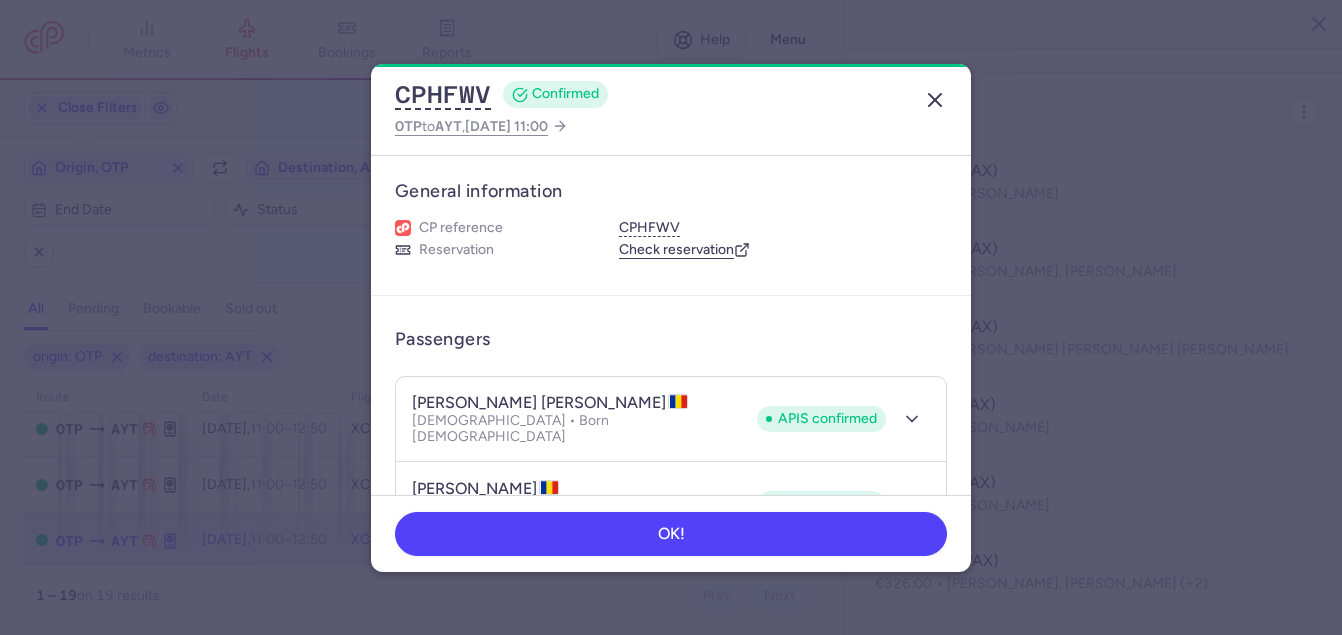 click 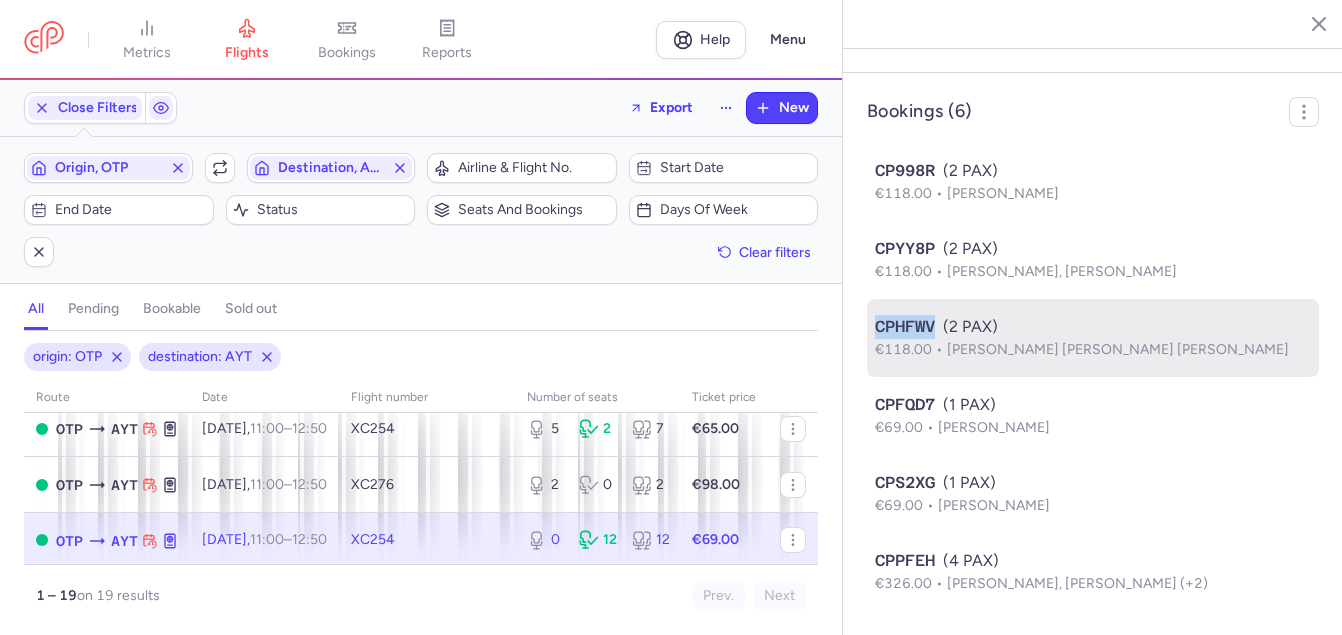 drag, startPoint x: 870, startPoint y: 328, endPoint x: 935, endPoint y: 327, distance: 65.00769 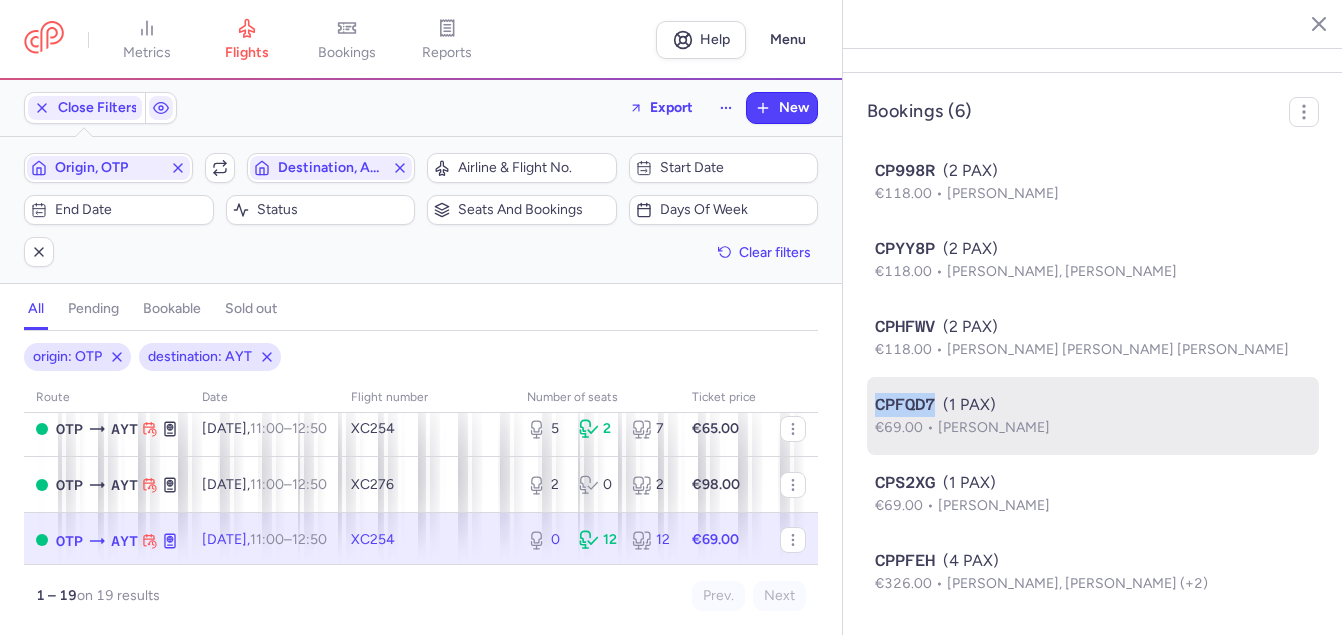 drag, startPoint x: 876, startPoint y: 406, endPoint x: 933, endPoint y: 406, distance: 57 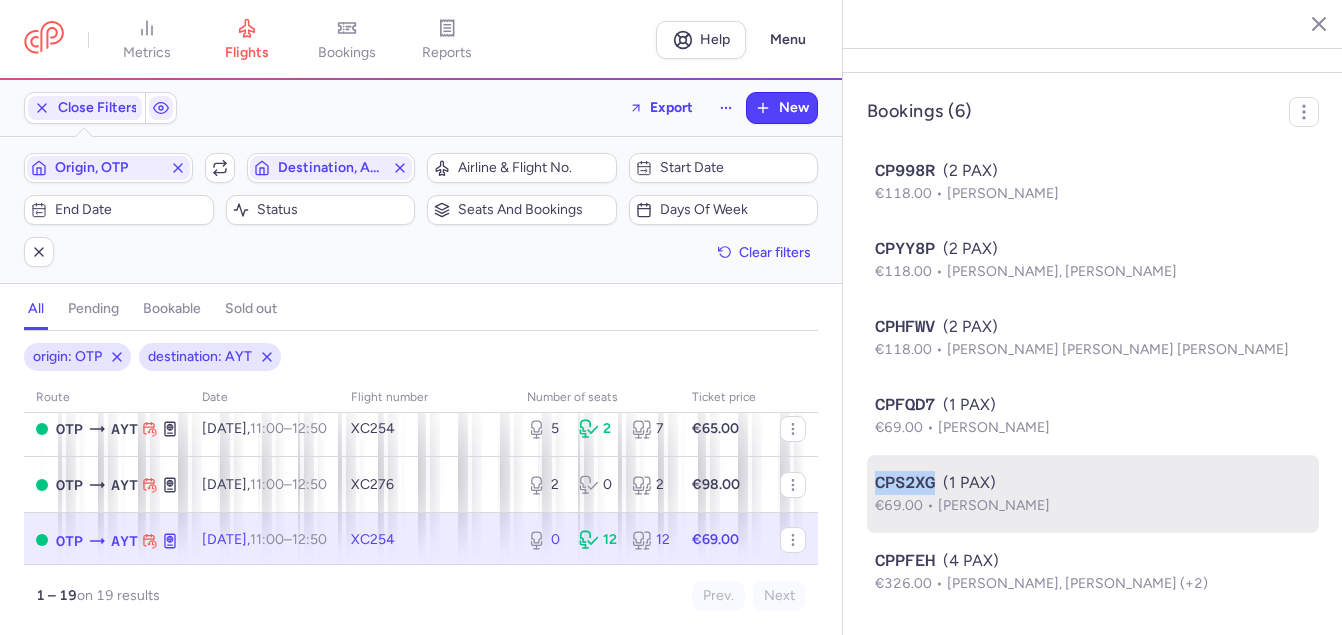 drag, startPoint x: 873, startPoint y: 484, endPoint x: 936, endPoint y: 484, distance: 63 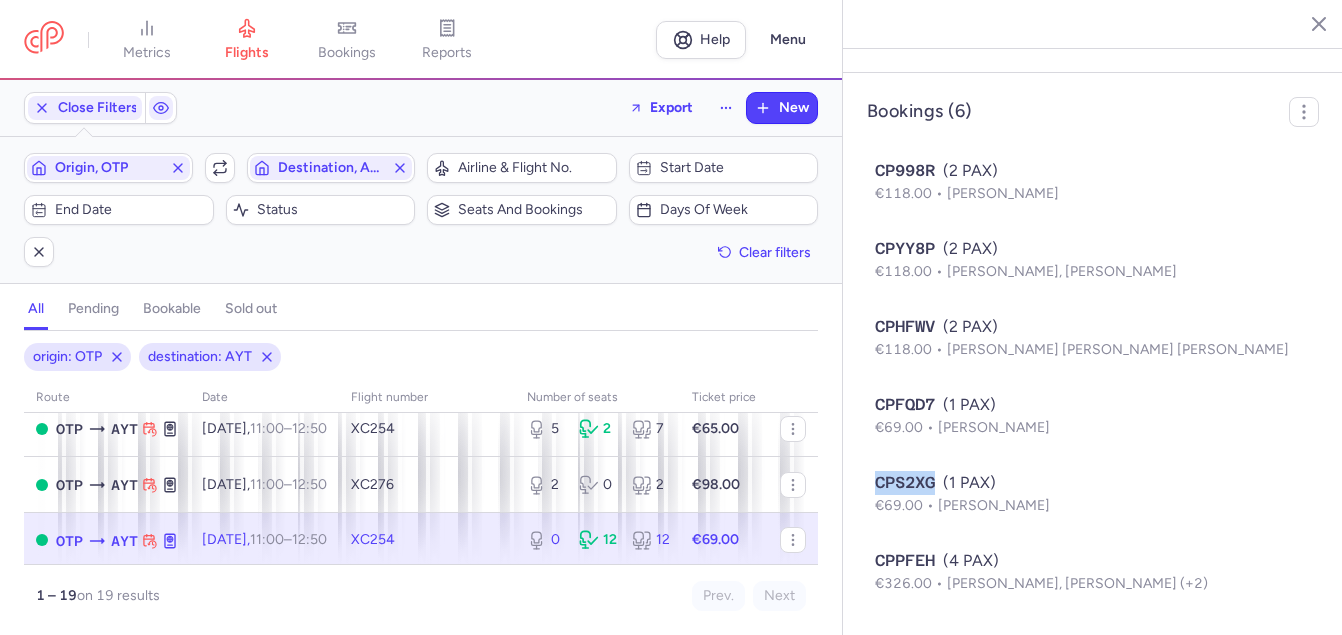 copy on "CPS2XG" 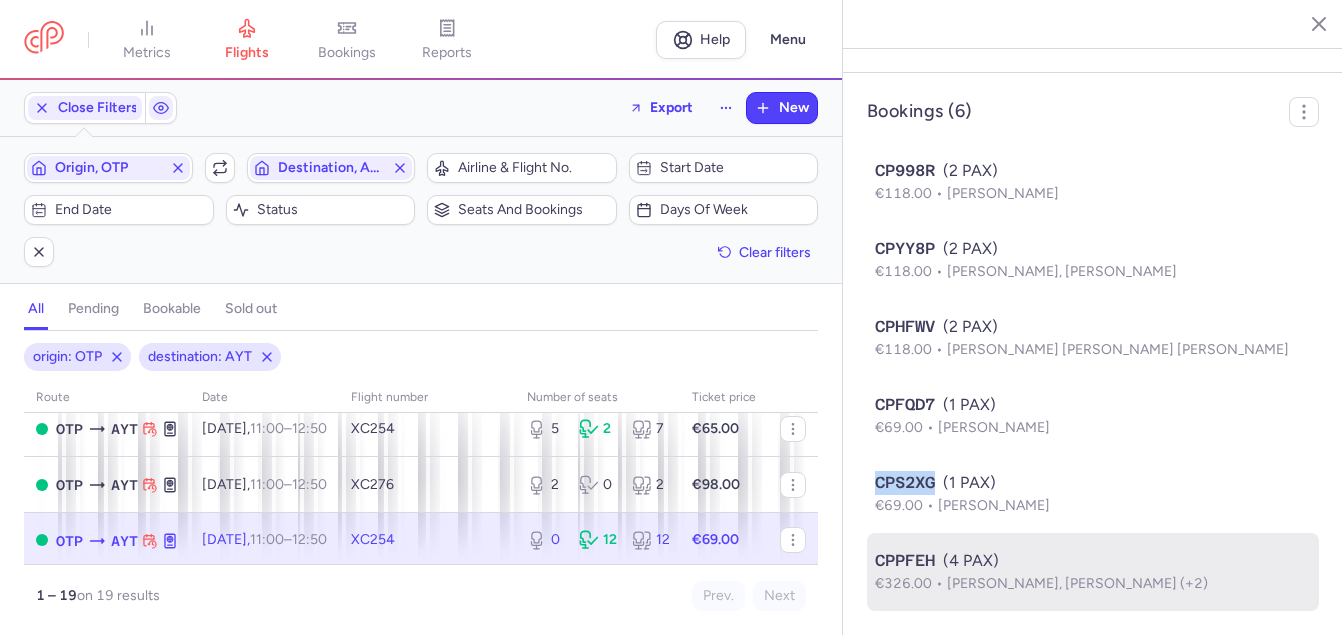 drag, startPoint x: 877, startPoint y: 558, endPoint x: 917, endPoint y: 557, distance: 40.012497 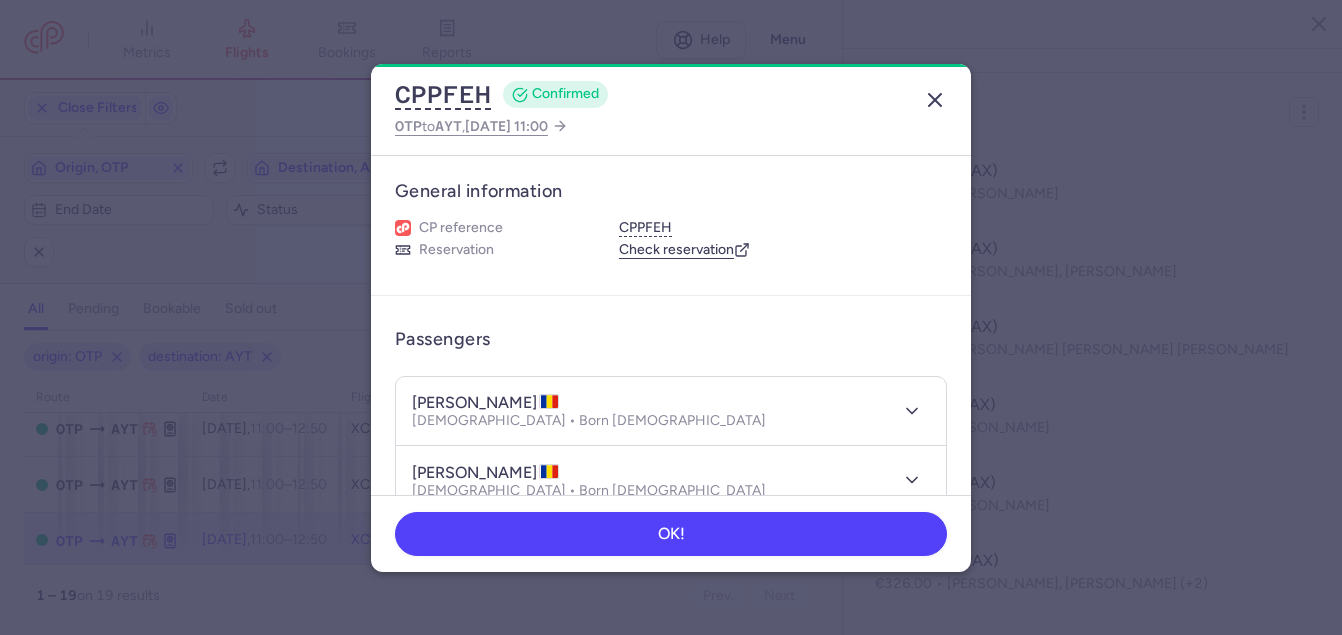 click 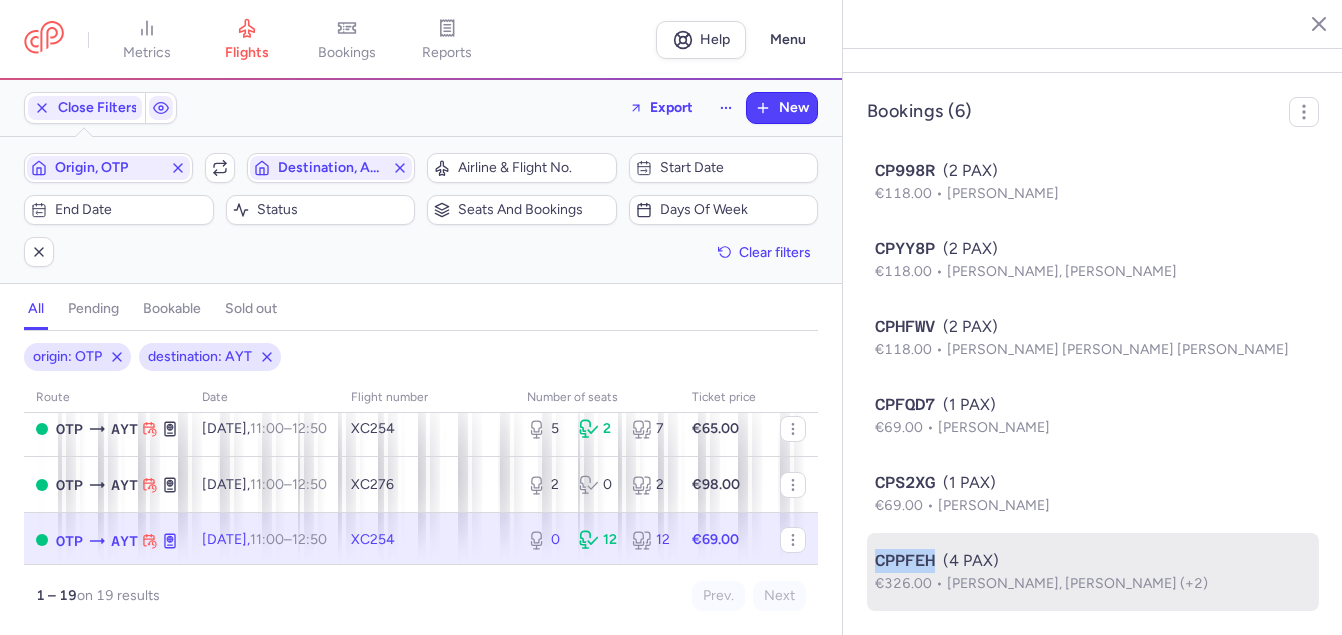 drag, startPoint x: 873, startPoint y: 560, endPoint x: 936, endPoint y: 560, distance: 63 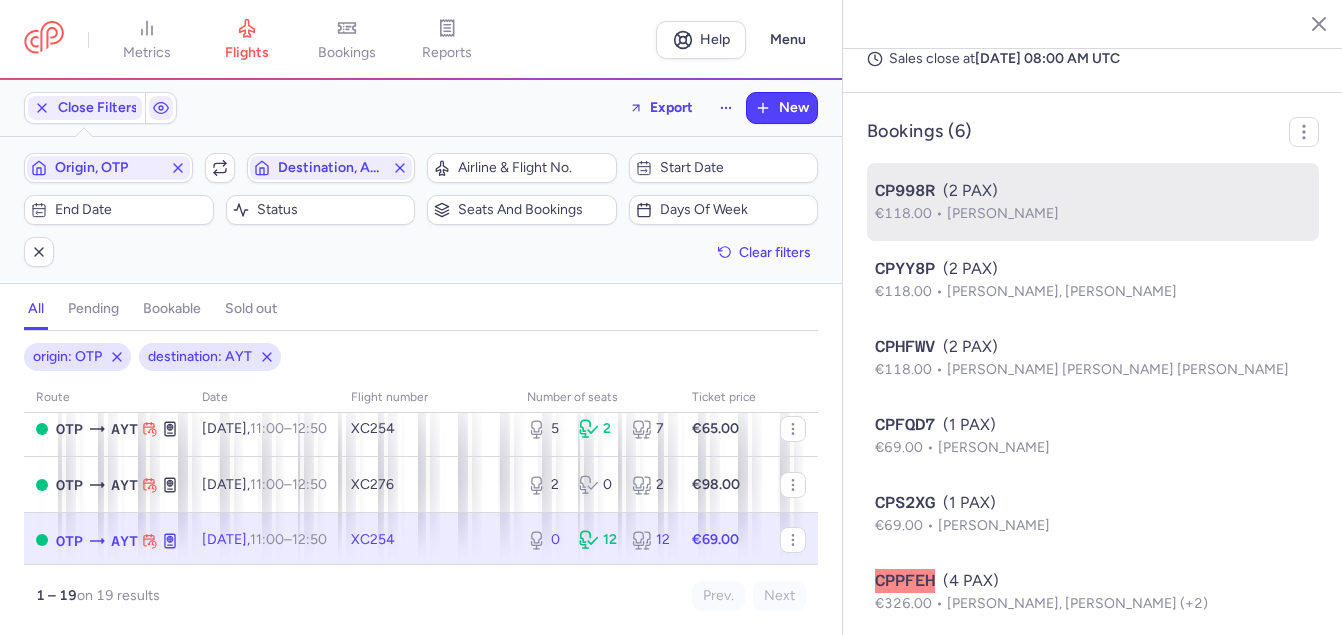 scroll, scrollTop: 1186, scrollLeft: 0, axis: vertical 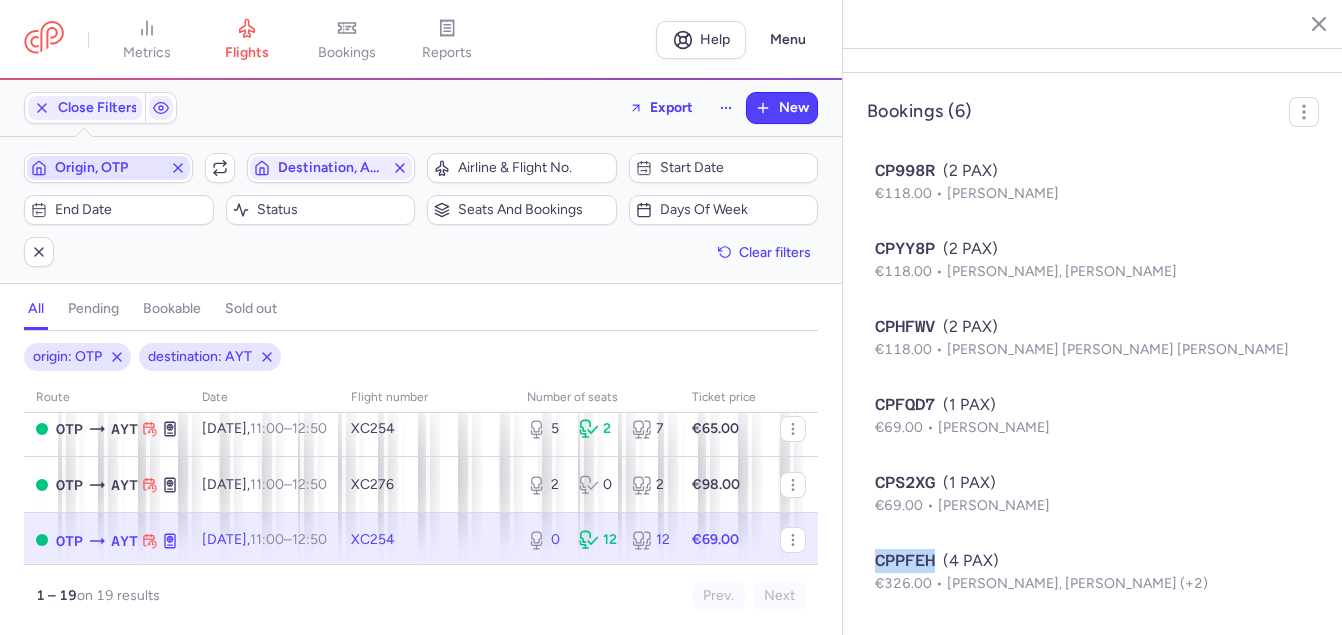 click 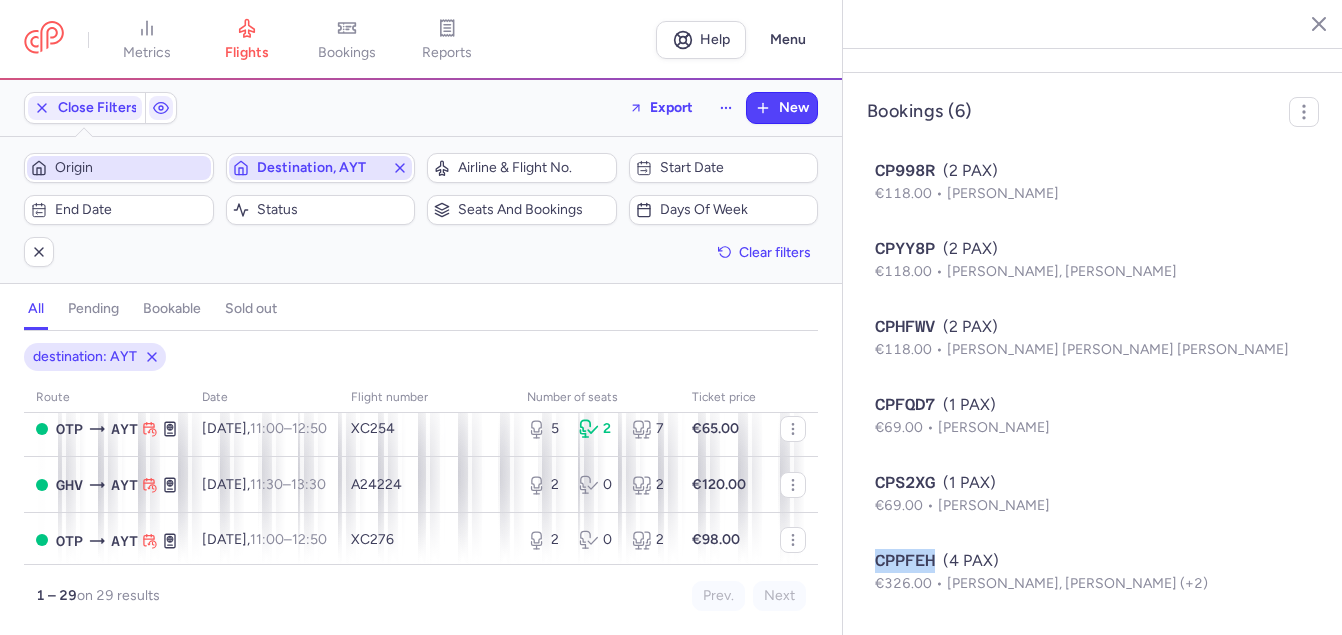 click 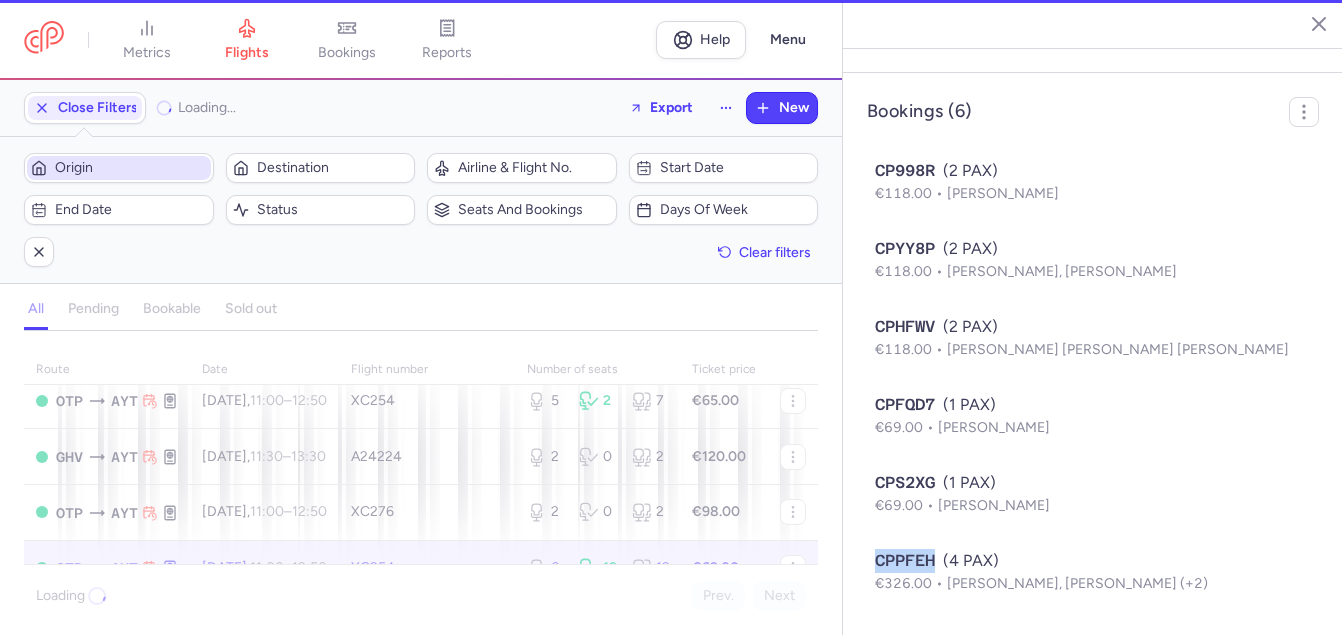 click on "Origin" at bounding box center (131, 168) 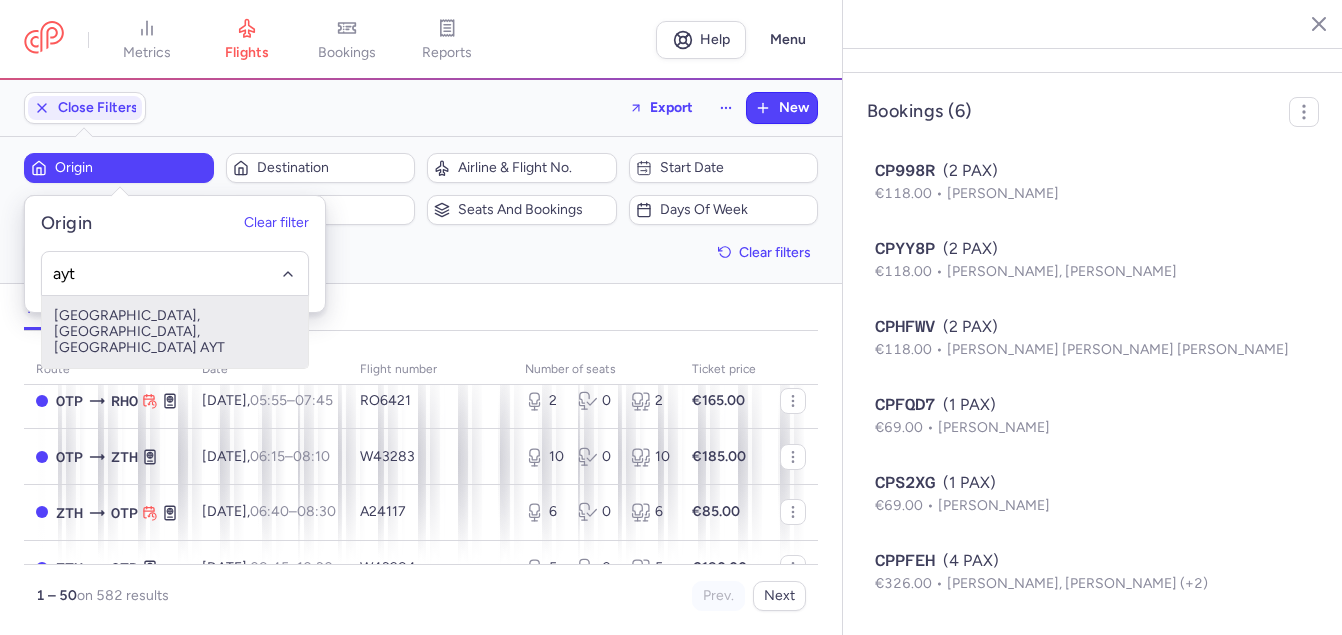 click on "[GEOGRAPHIC_DATA], [GEOGRAPHIC_DATA], [GEOGRAPHIC_DATA] AYT" at bounding box center [175, 332] 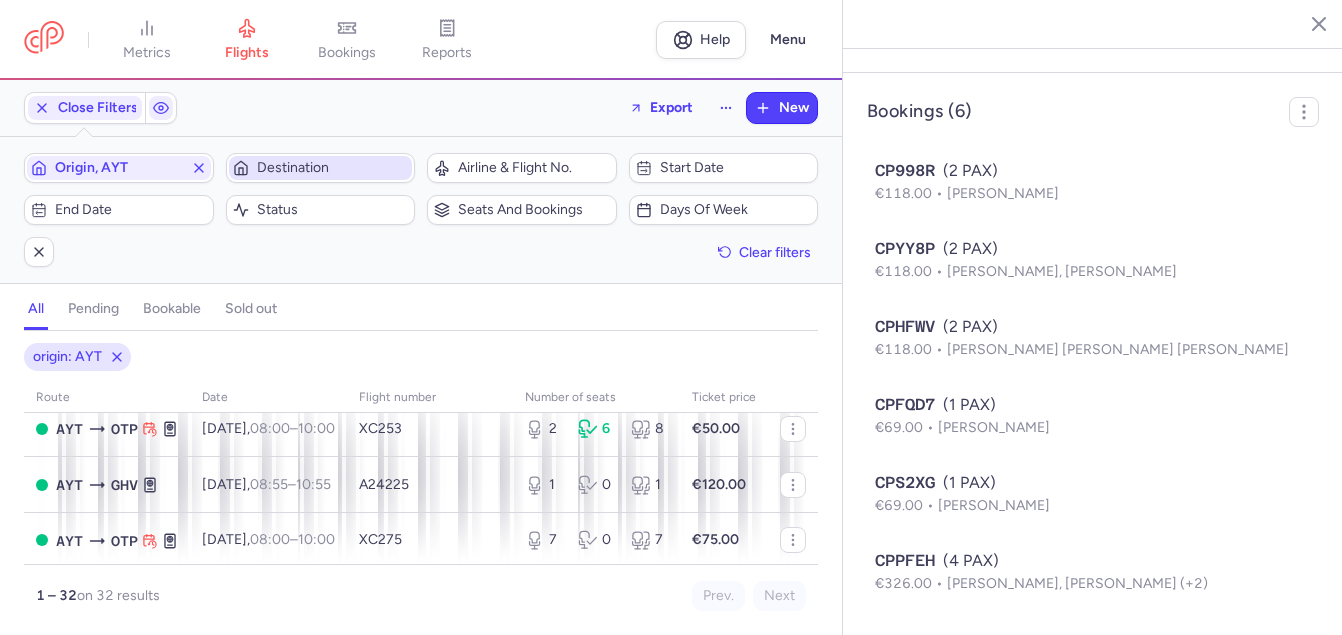 click on "Destination" at bounding box center (333, 168) 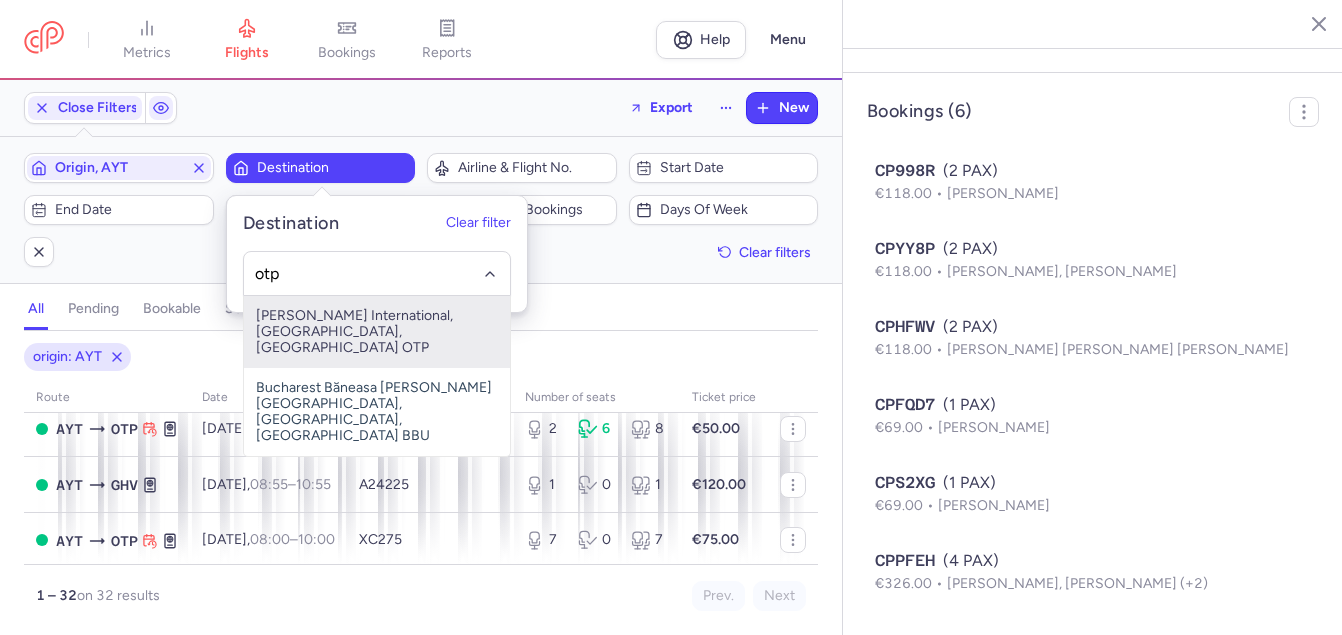 click on "[PERSON_NAME] International, [GEOGRAPHIC_DATA], [GEOGRAPHIC_DATA] OTP" at bounding box center [377, 332] 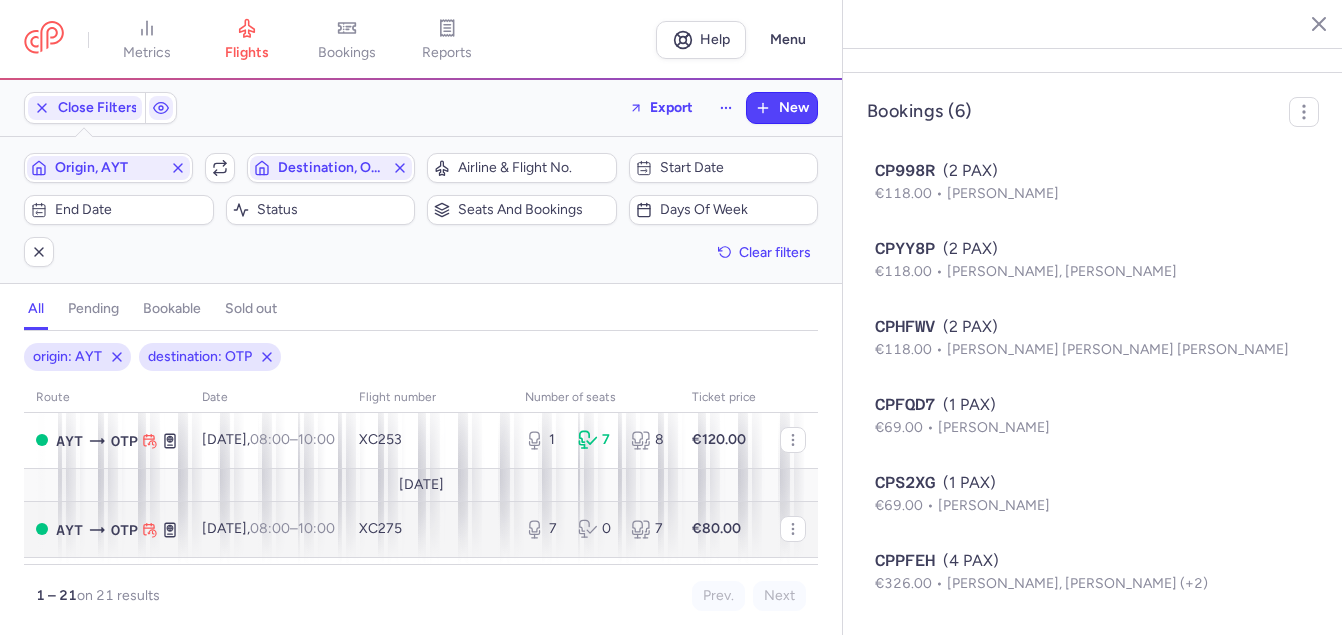 scroll, scrollTop: 300, scrollLeft: 0, axis: vertical 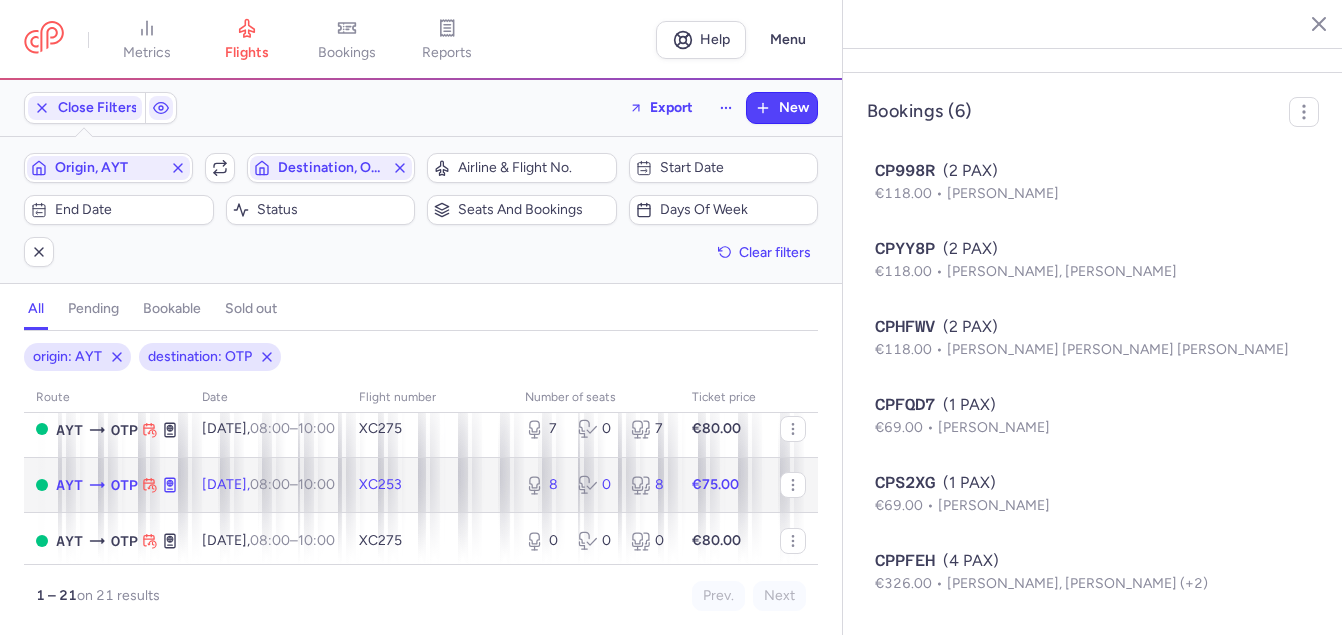 click on "08:00" at bounding box center (270, 484) 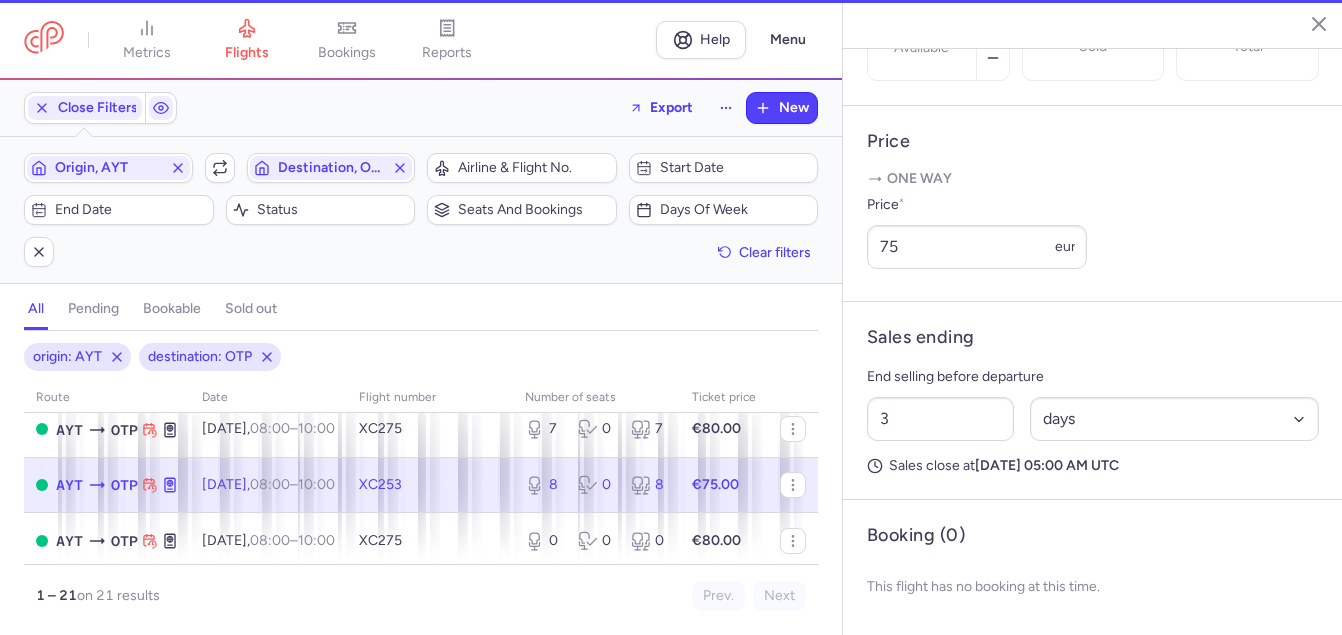 scroll, scrollTop: 743, scrollLeft: 0, axis: vertical 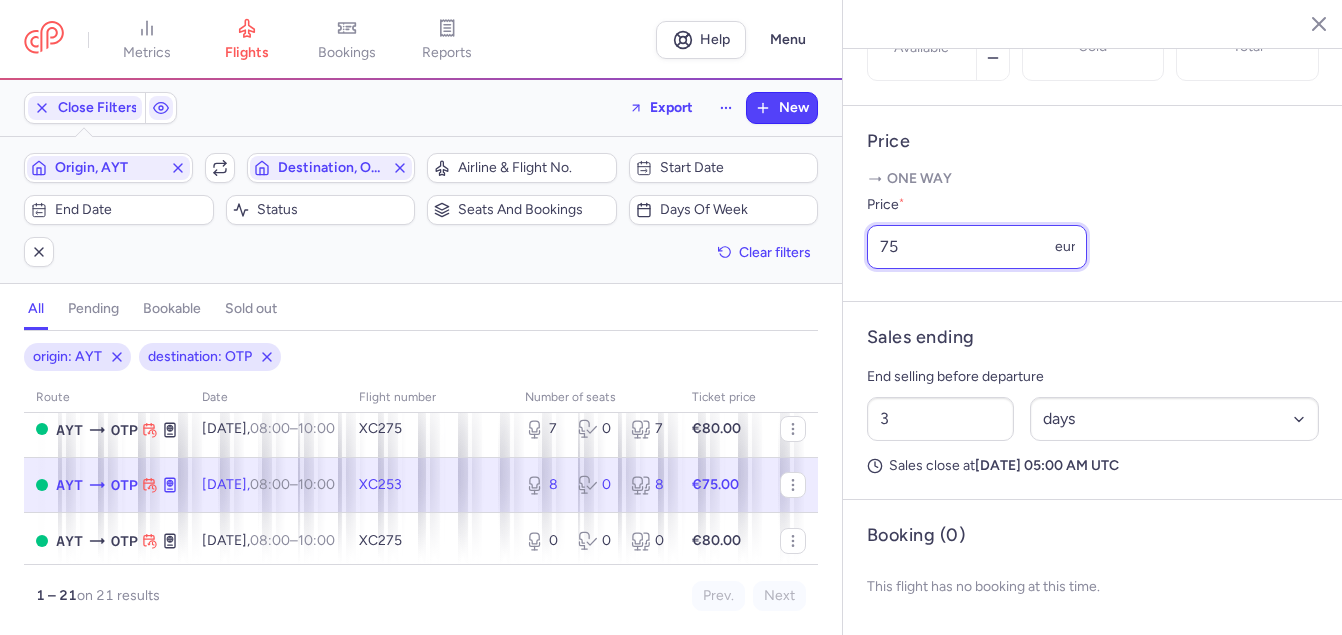 drag, startPoint x: 927, startPoint y: 244, endPoint x: 841, endPoint y: 238, distance: 86.209045 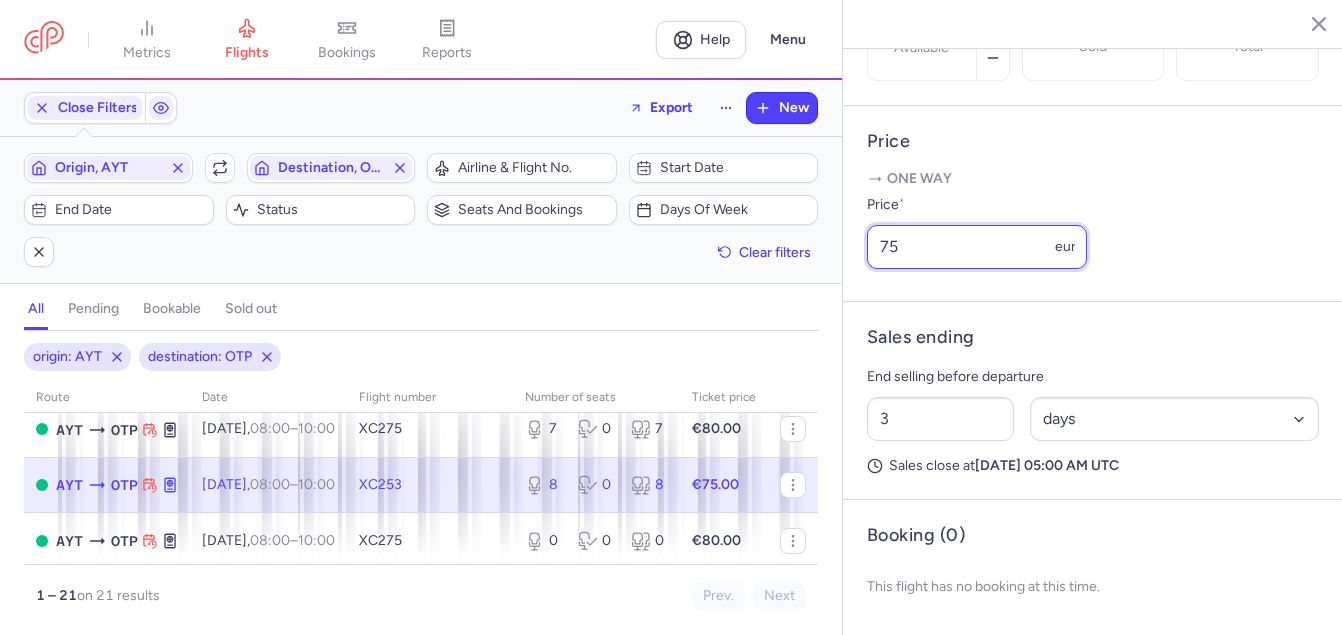 click on "metrics flights bookings reports  Help  Menu Close Filters  Export  New Filters (2) – 21 results  Origin, AYT  Include return  Destination, OTP  Airline & Flight No.  Start date  End date  Status  Seats and bookings  Days of week  Clear filters  all pending bookable sold out 2 origin: AYT destination: OTP route date Flight number number of seats Ticket price [DATE]  AYT  OTP [DATE]  08:00  –  10:00  +0  XC275  7 0 7 €75.00  AYT  OTP [DATE]  08:00  –  10:00  +0  XC253  2 6 8 €50.00  AYT  OTP [DATE]  08:00  –  10:00  +0  XC275  7 0 7 €75.00  AYT  OTP [DATE]  08:00  –  10:00  +0  XC253  1 7 8 €120.00 [DATE]  AYT  OTP [DATE]  08:00  –  10:00  +0  XC275  7 0 7 €80.00  AYT  OTP [DATE]  08:00  –  10:00  +0  XC253  8 0 8 €75.00  AYT  OTP [DATE]  08:00  –  10:00  +0  XC275  0 0 0 €80.00  AYT  OTP [DATE]  08:00  –  10:00  +0  XC253  8 0 8 €75.00  AYT  OTP [DATE]  08:00  –  10:00  +0  XC275  7 0 7 €85.00  AYT  OTP [DATE]," 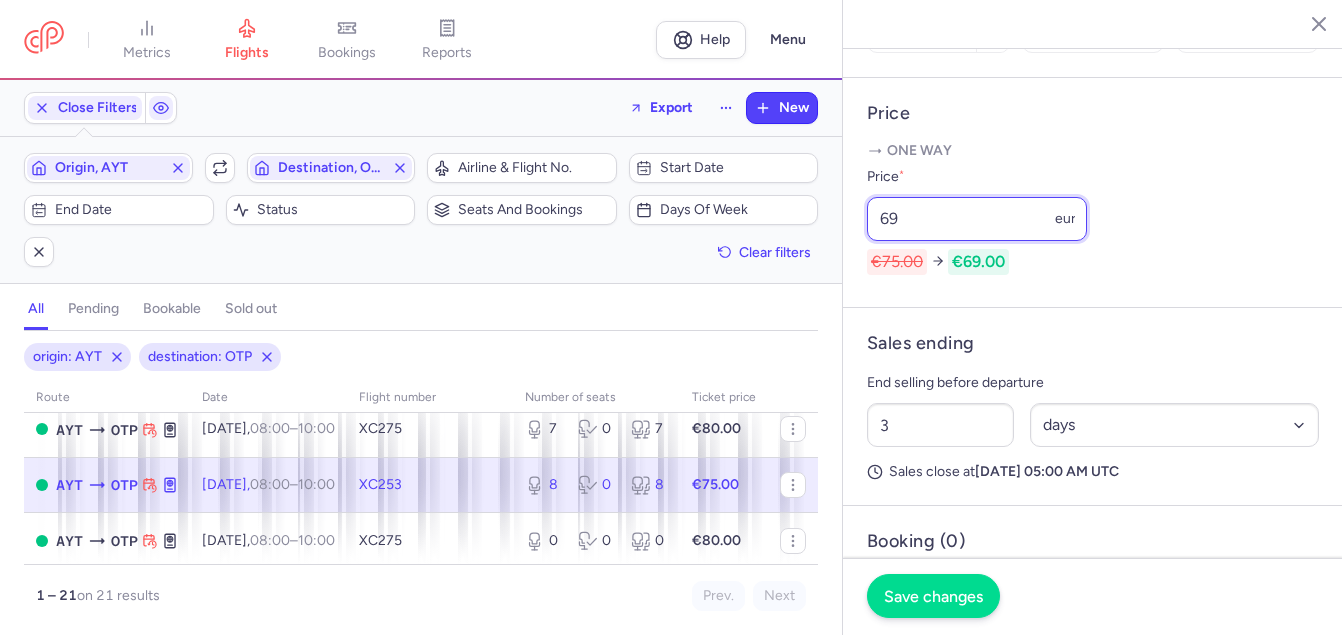 type on "69" 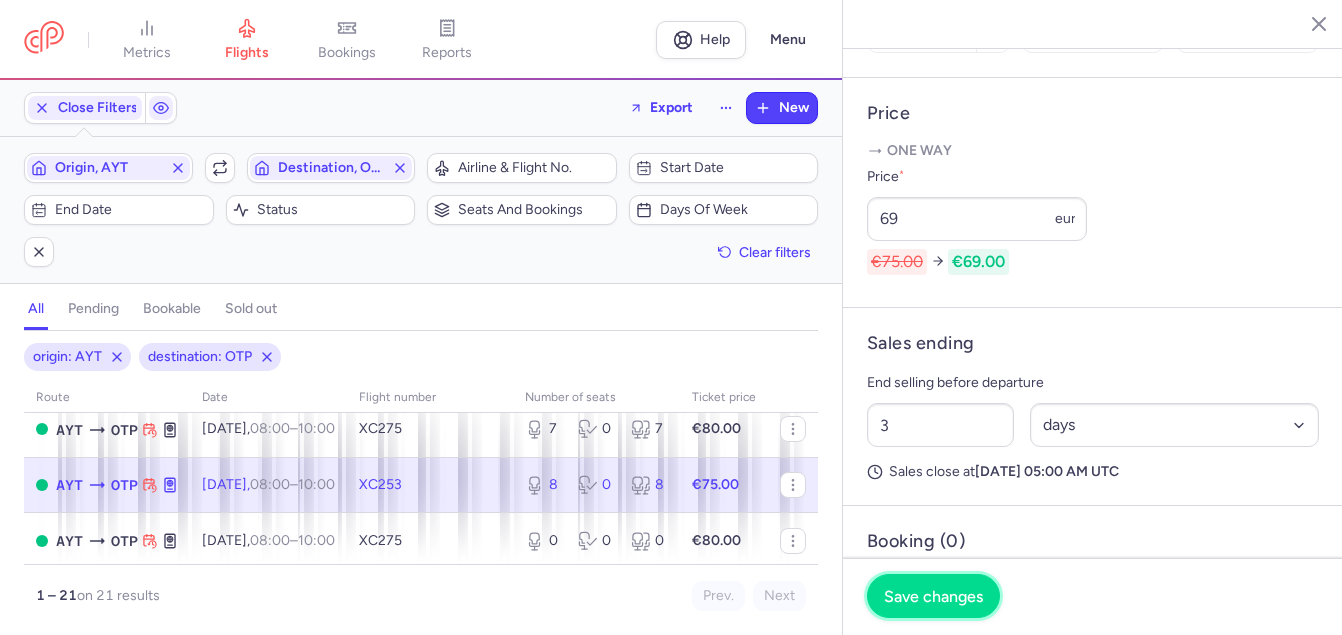 click on "Save changes" at bounding box center (933, 596) 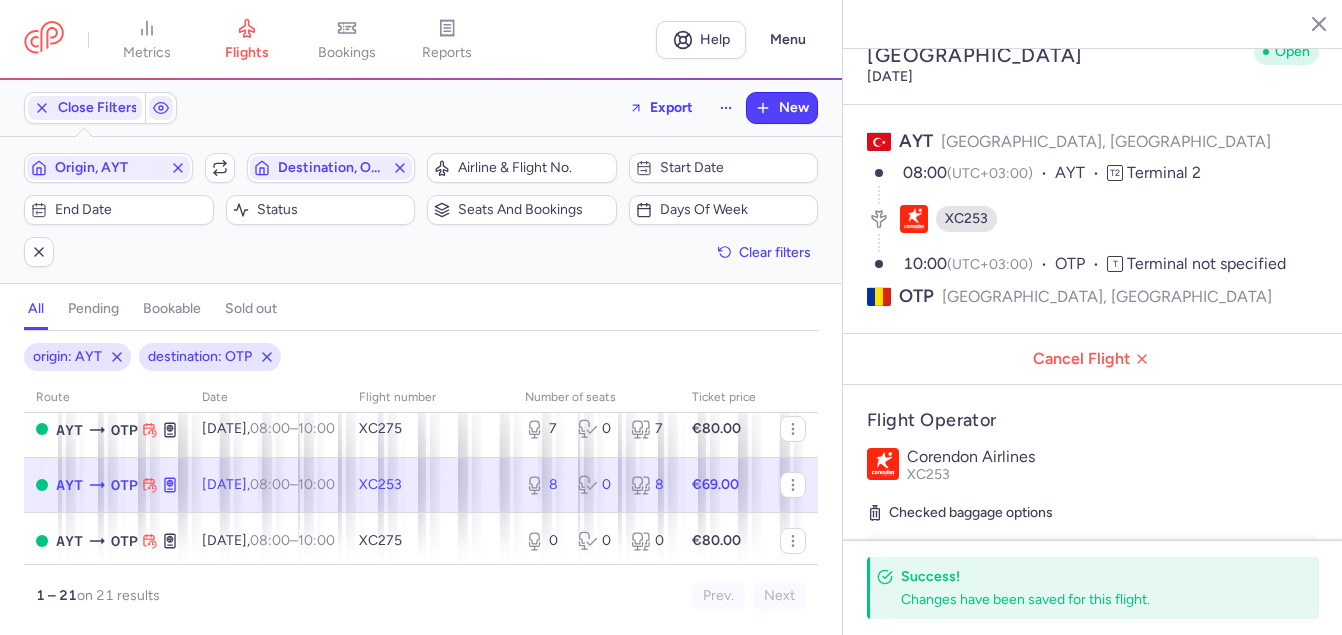 scroll, scrollTop: 43, scrollLeft: 0, axis: vertical 